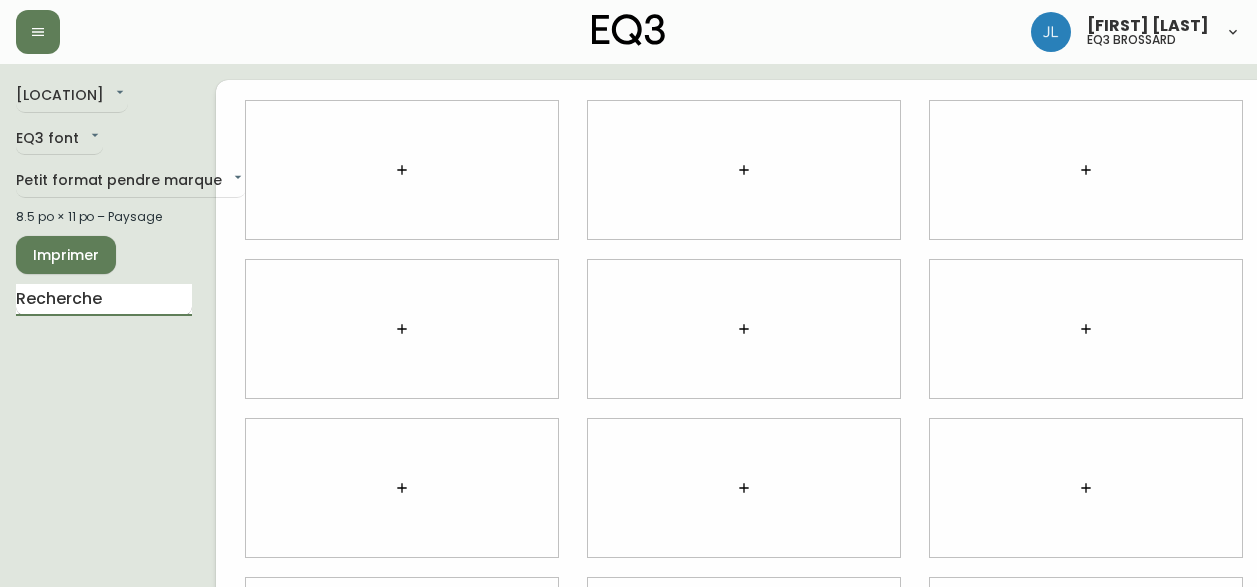scroll, scrollTop: 0, scrollLeft: 0, axis: both 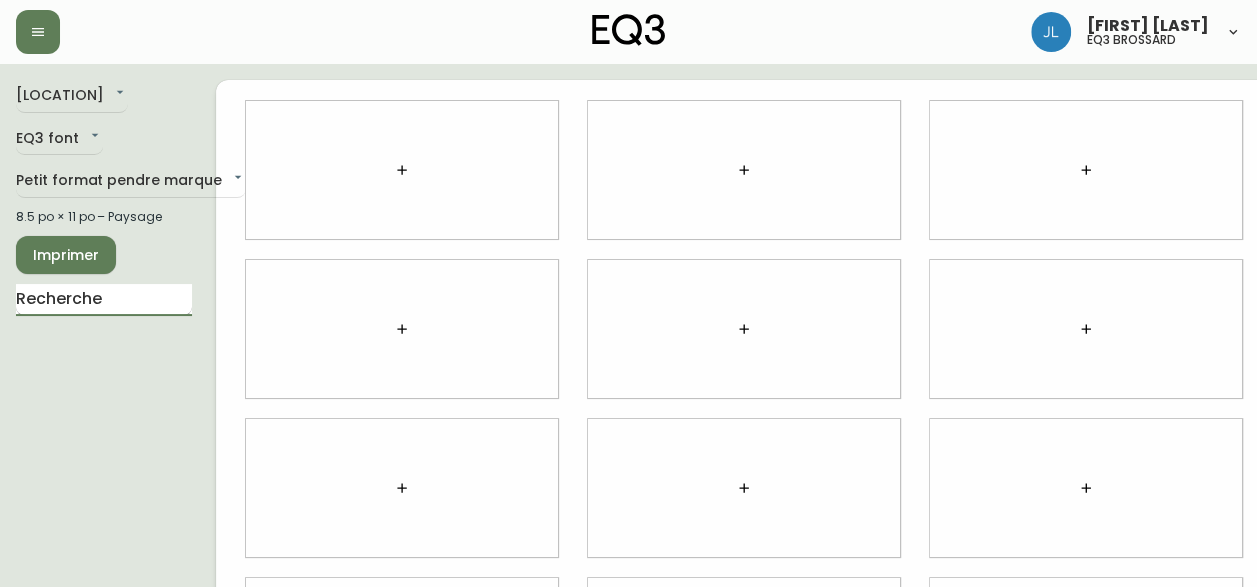 click at bounding box center (104, 300) 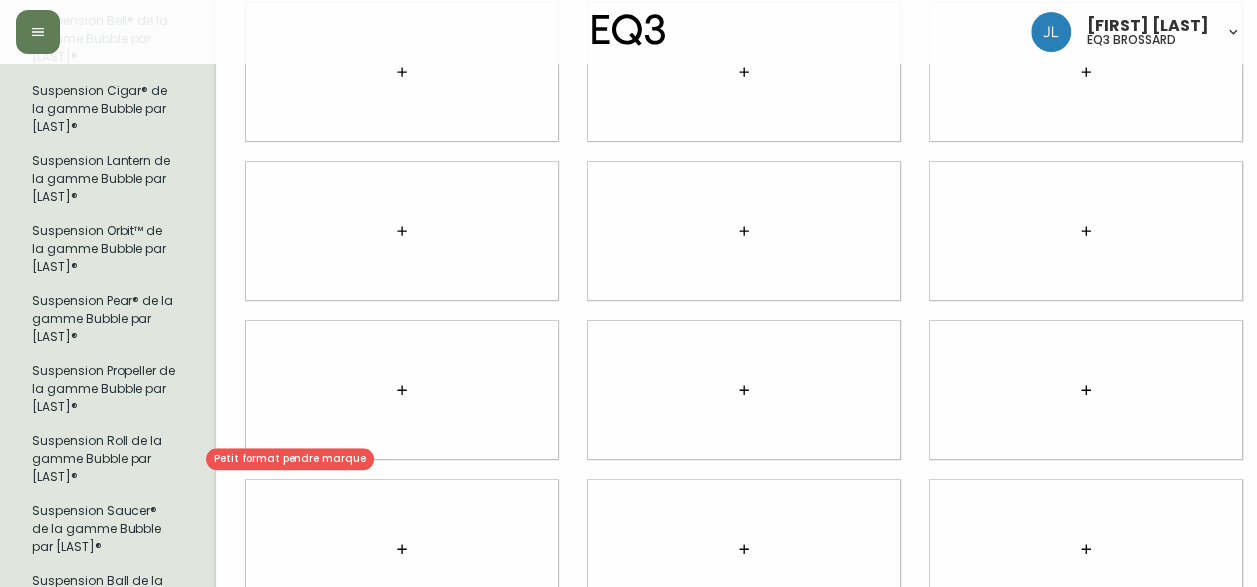scroll, scrollTop: 539, scrollLeft: 0, axis: vertical 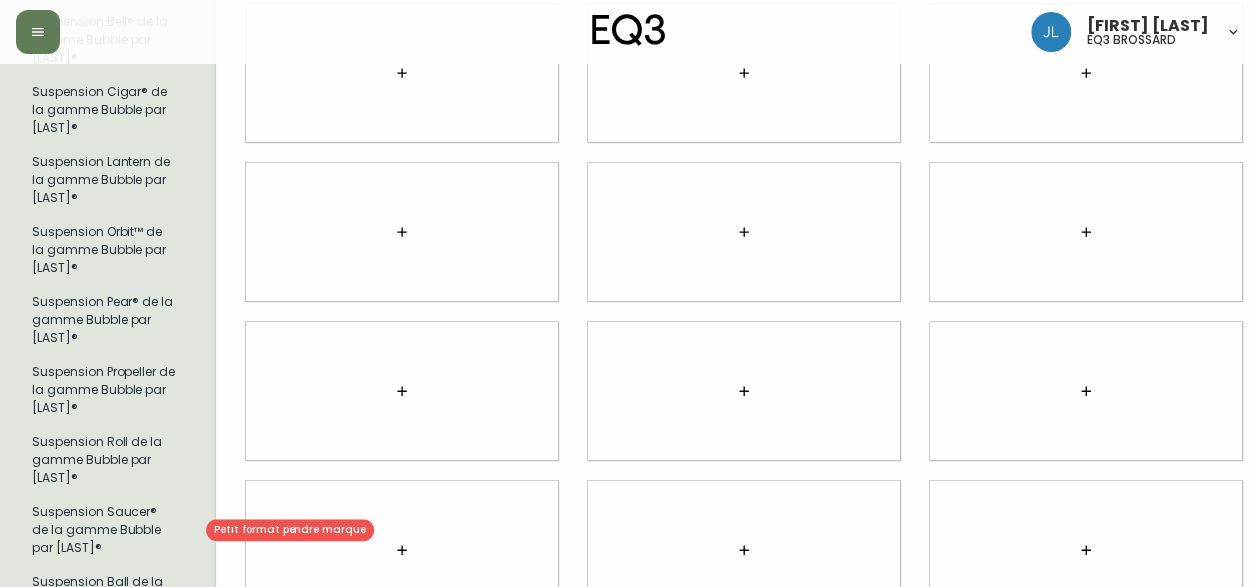 type on "bubble" 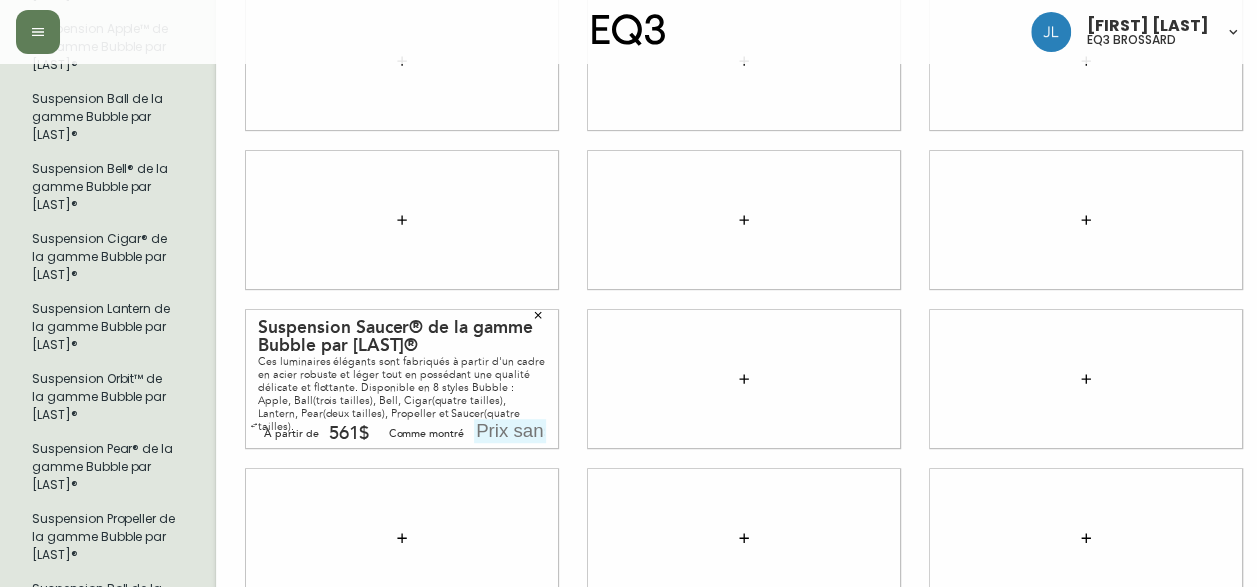 scroll, scrollTop: 391, scrollLeft: 0, axis: vertical 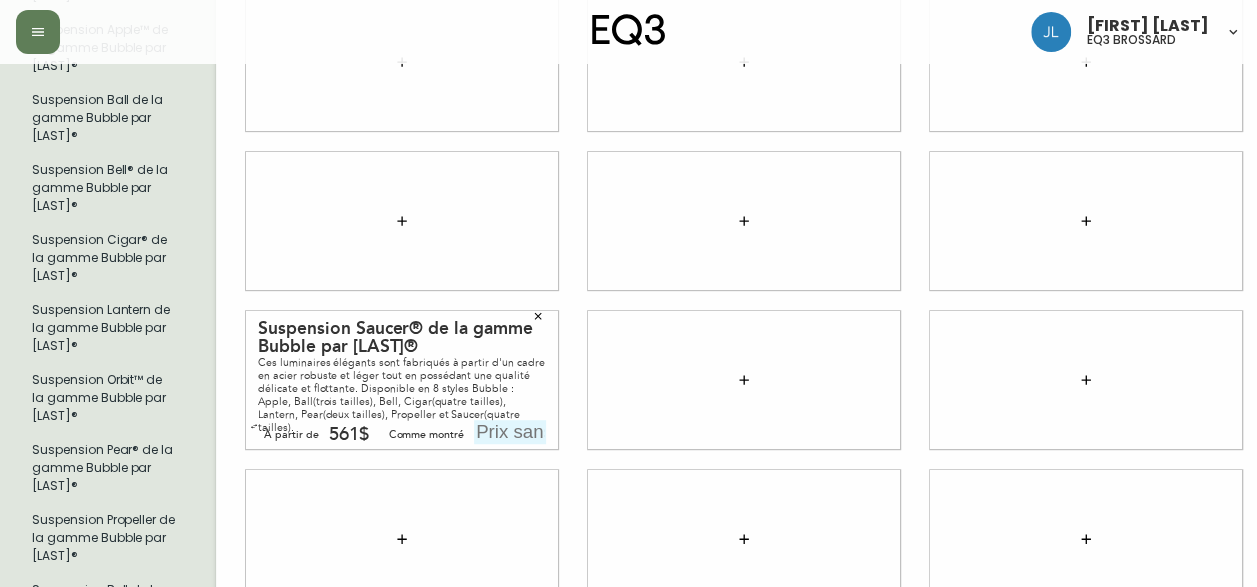 click at bounding box center (510, 432) 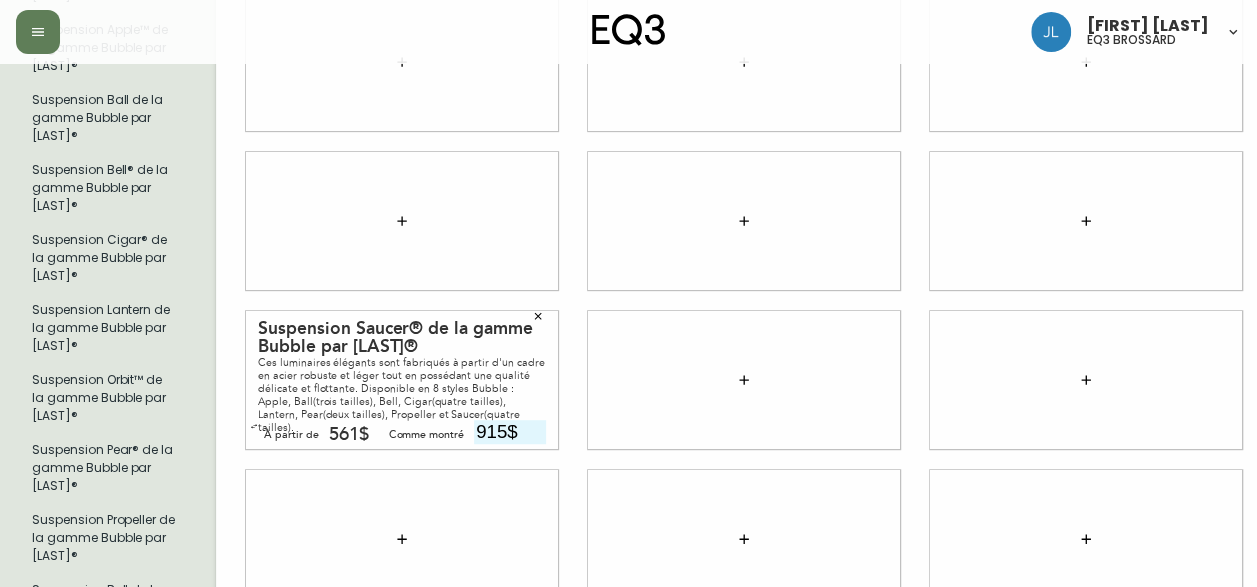 type on "915$" 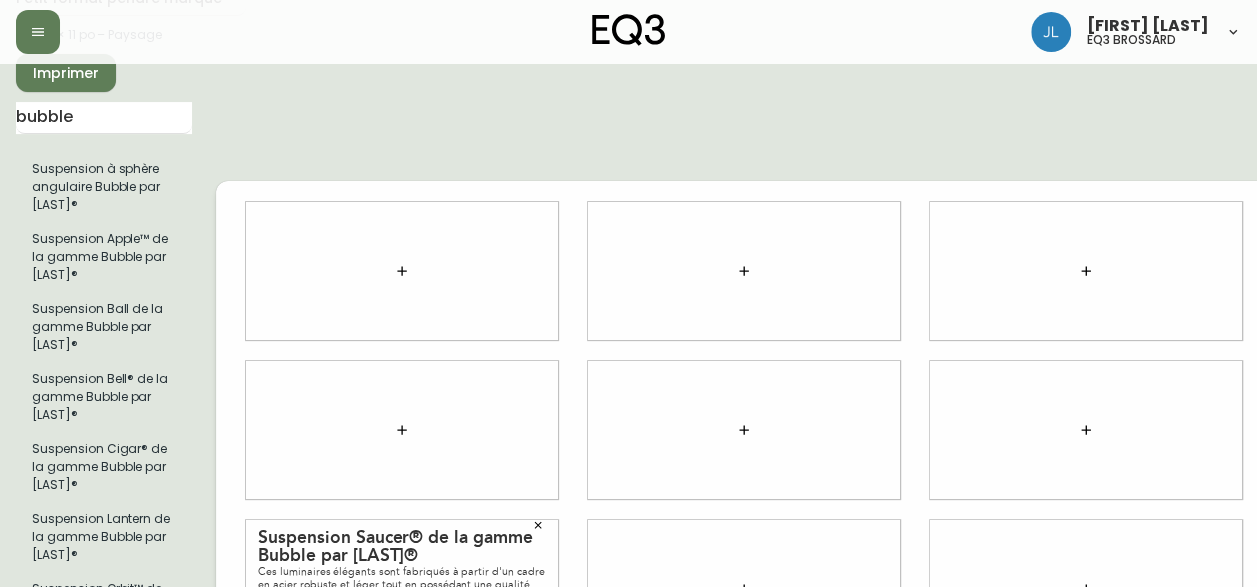scroll, scrollTop: 181, scrollLeft: 0, axis: vertical 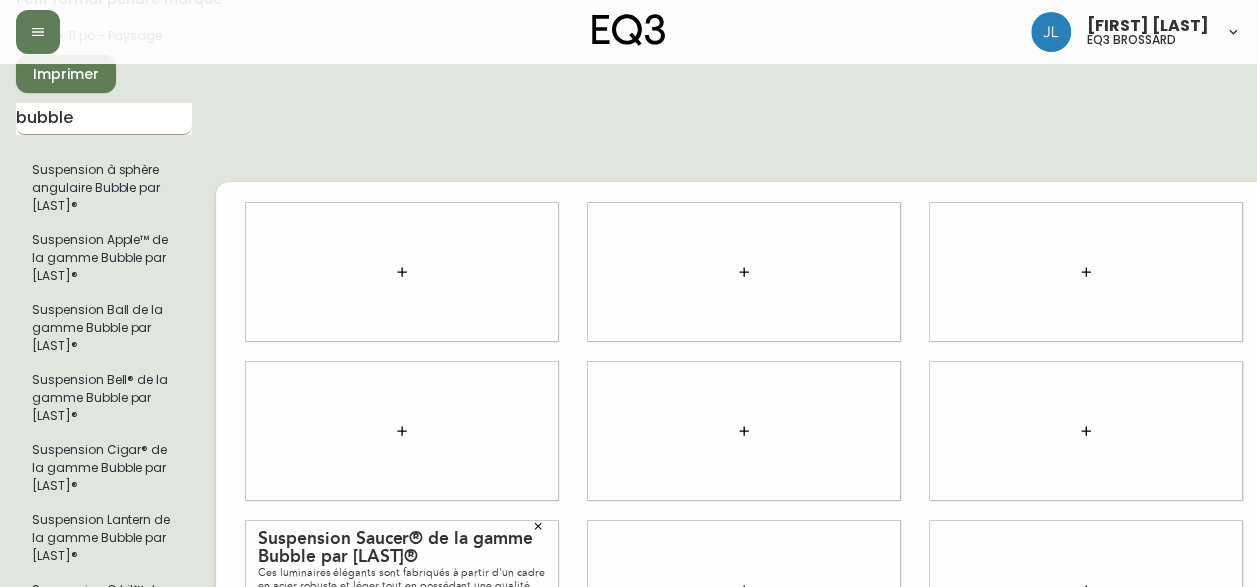 click on "bubble" at bounding box center (104, 119) 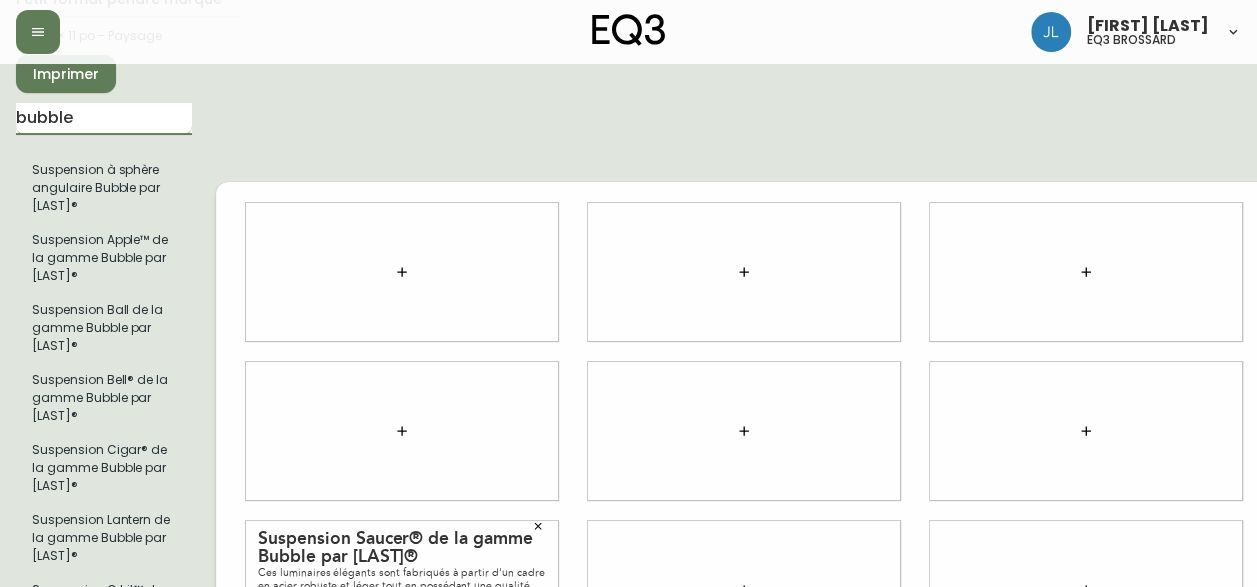 click on "bubble" at bounding box center [104, 119] 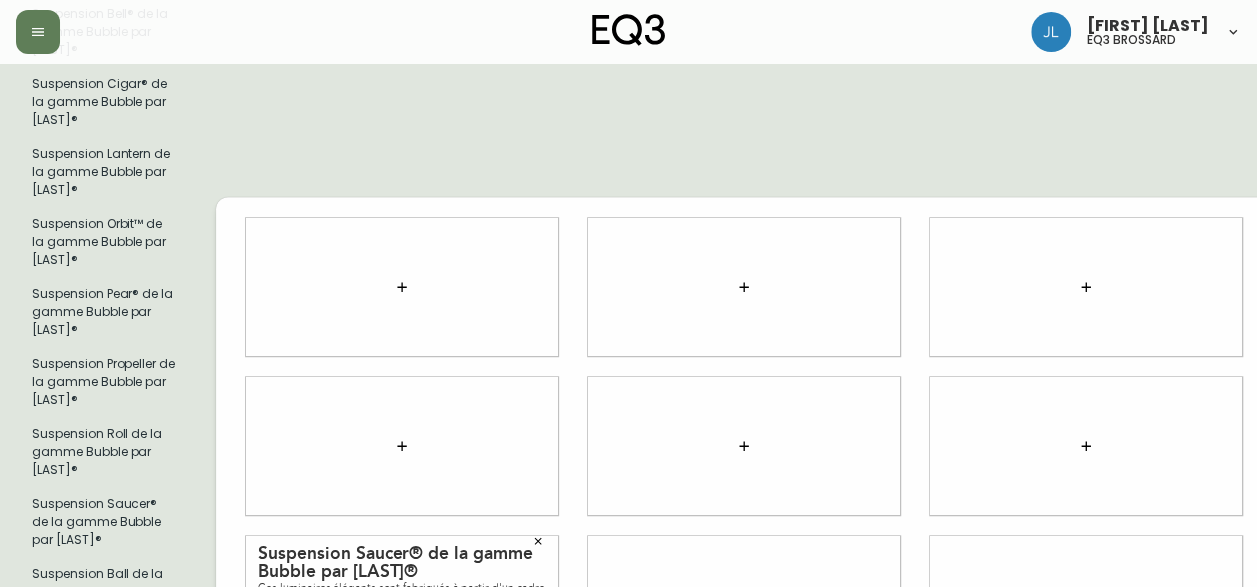 scroll, scrollTop: 0, scrollLeft: 0, axis: both 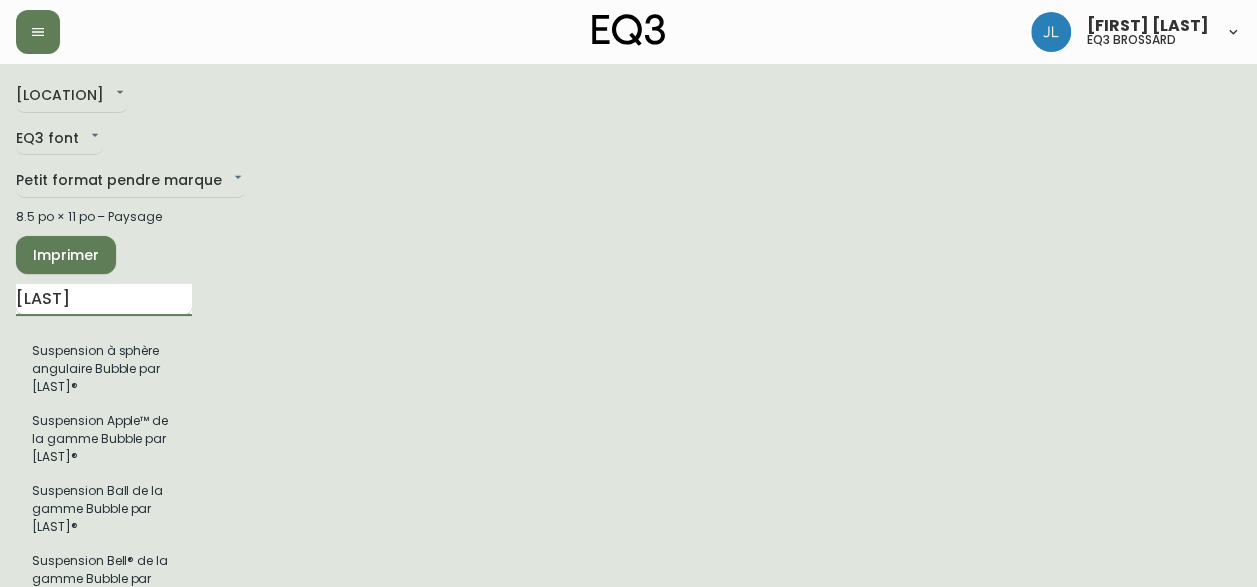 click on "[LAST]" at bounding box center (104, 300) 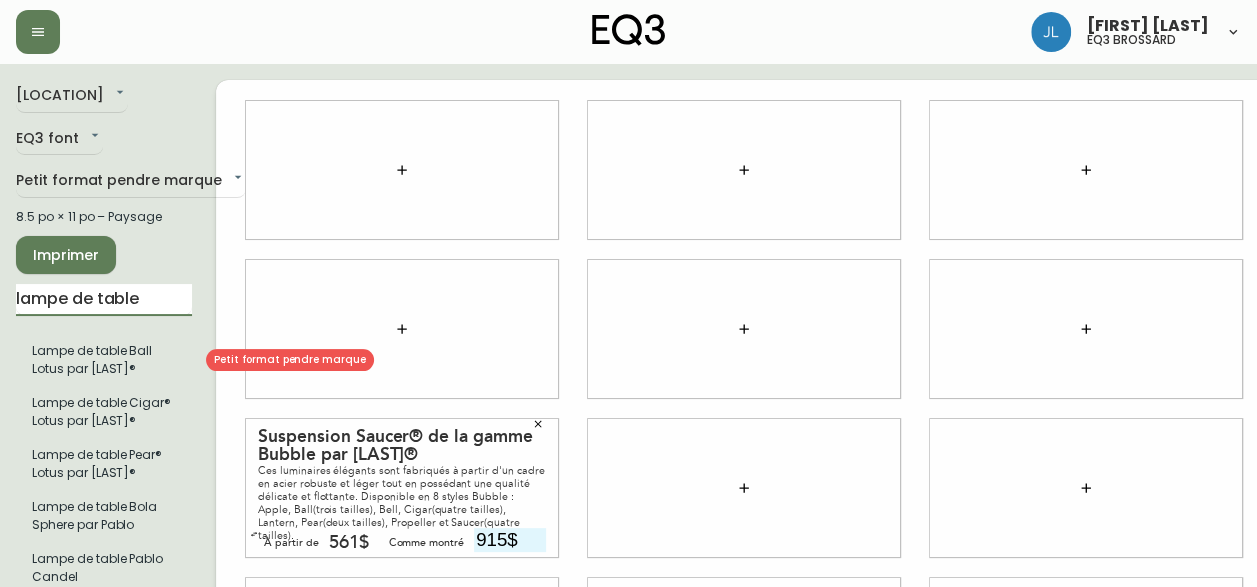 type on "lampe de table" 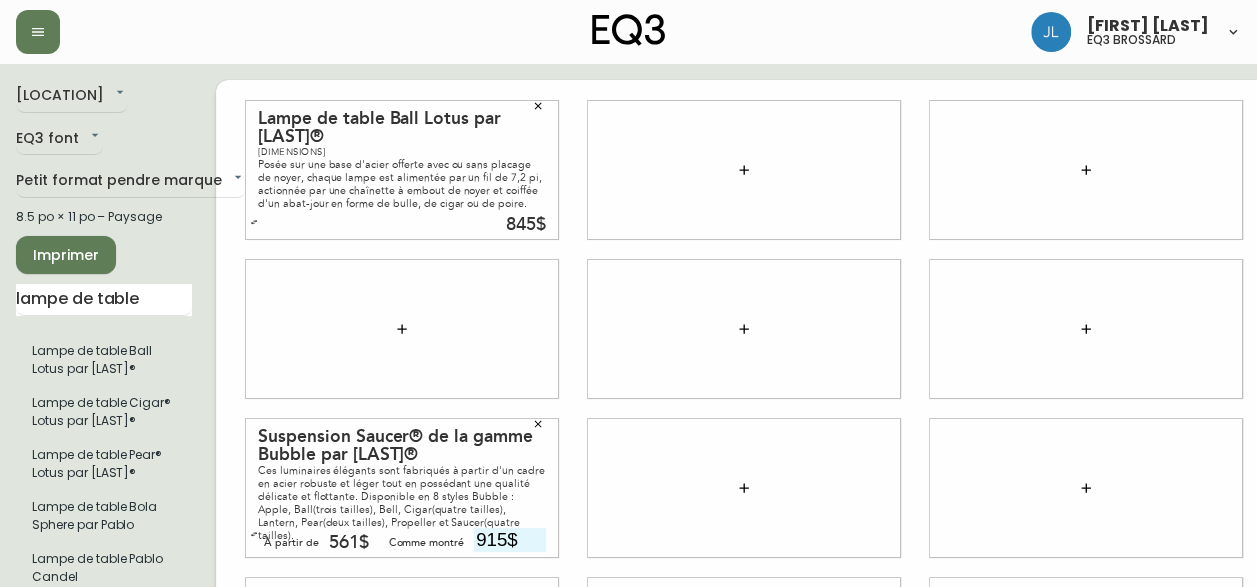 click on "845$" at bounding box center (526, 225) 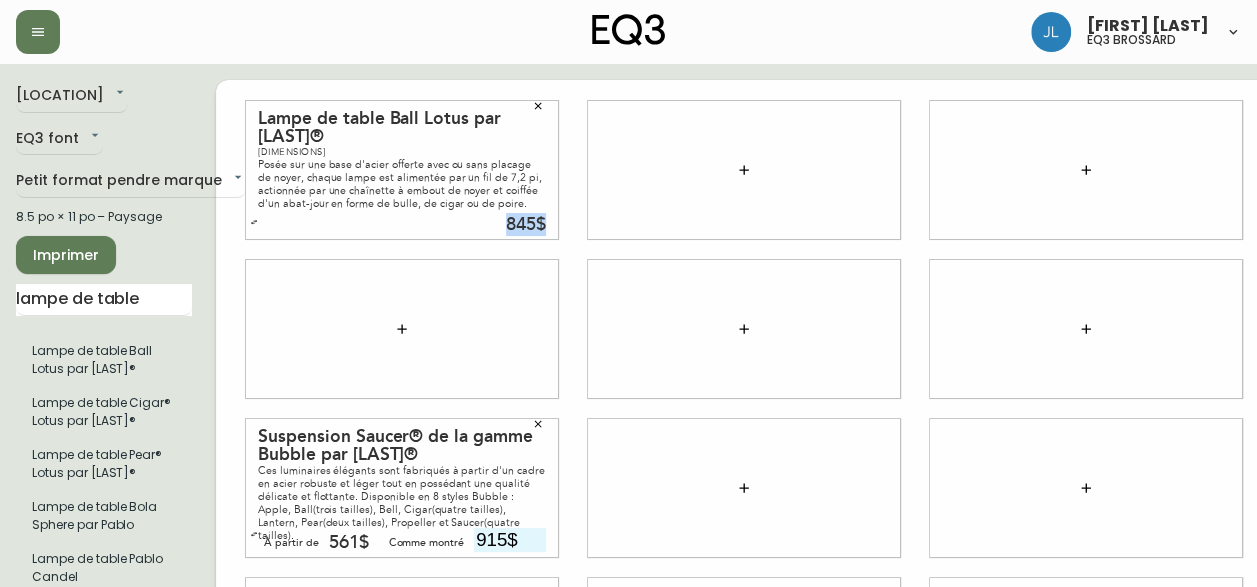 drag, startPoint x: 542, startPoint y: 225, endPoint x: 499, endPoint y: 224, distance: 43.011627 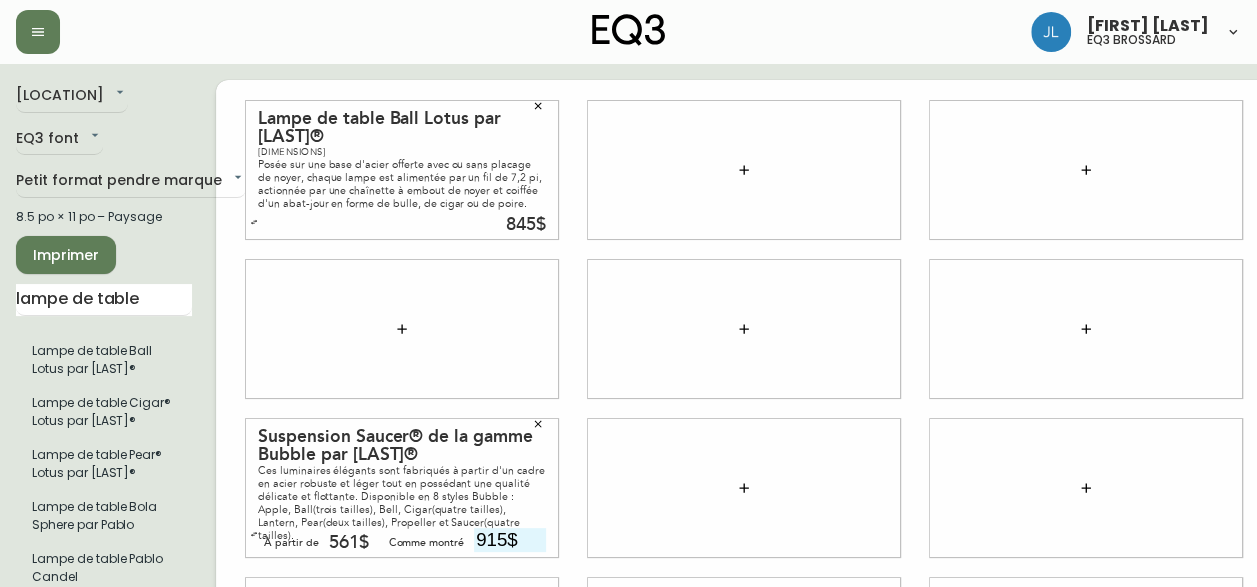 click at bounding box center (254, 222) 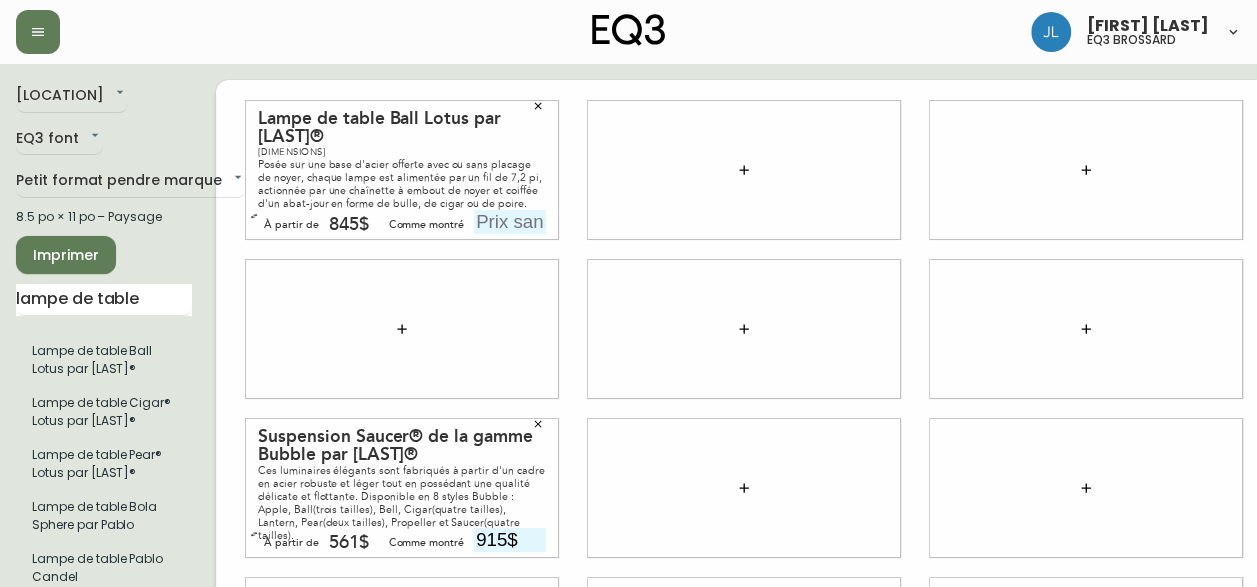 click on "845$" at bounding box center [349, 225] 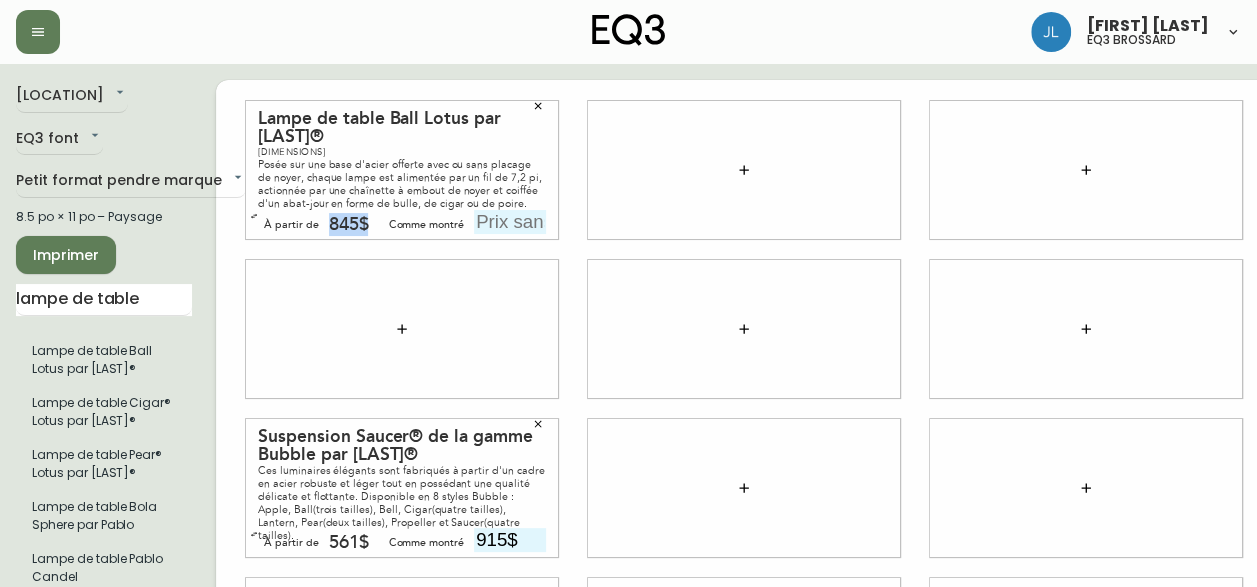 drag, startPoint x: 367, startPoint y: 222, endPoint x: 330, endPoint y: 221, distance: 37.01351 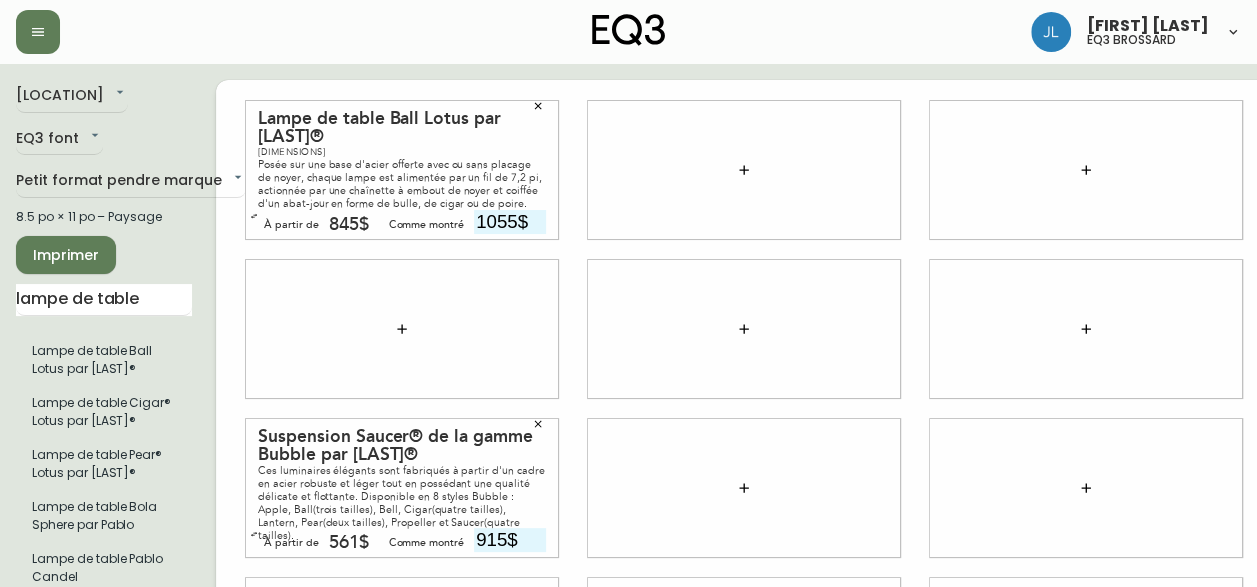 type on "1055$" 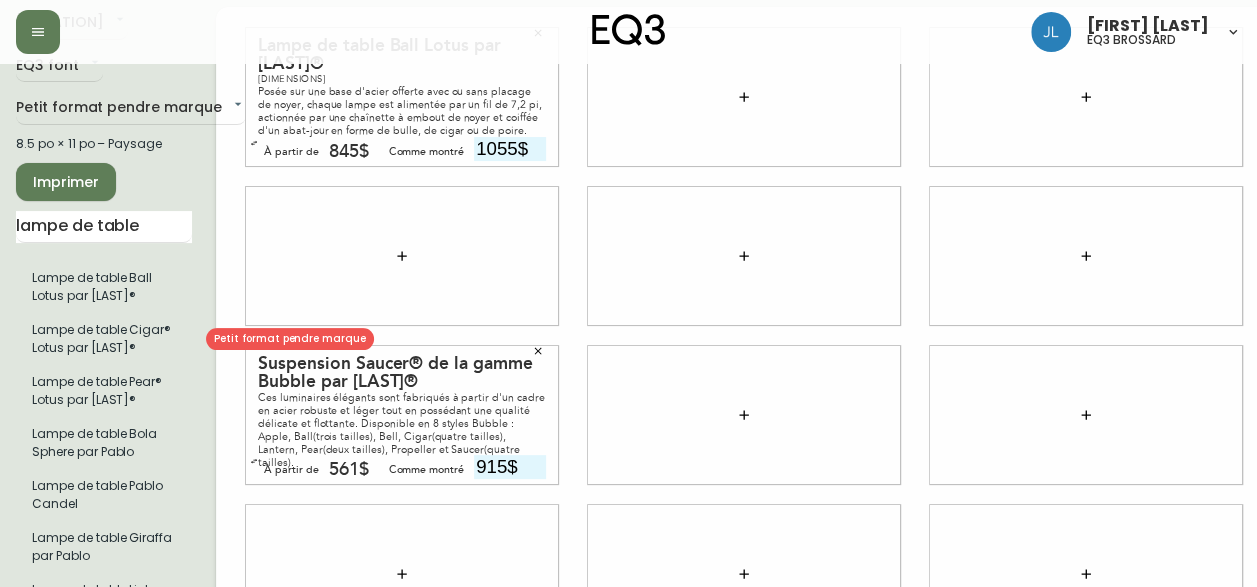 scroll, scrollTop: 75, scrollLeft: 0, axis: vertical 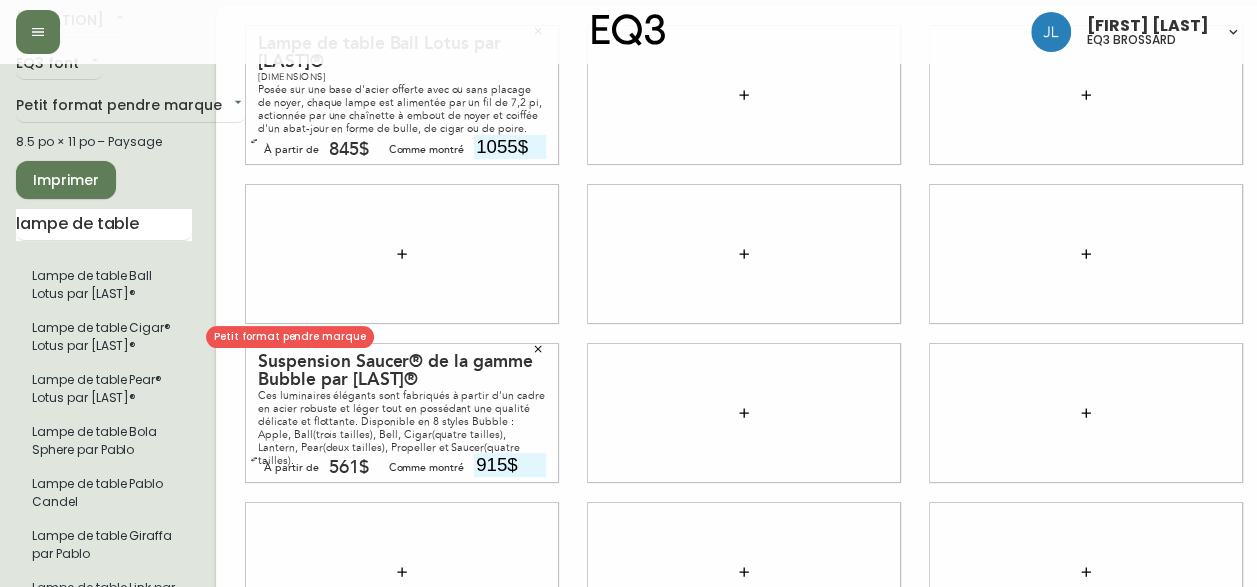 click on "Lampe de table Cigar® Lotus par [LAST]®" at bounding box center [104, 337] 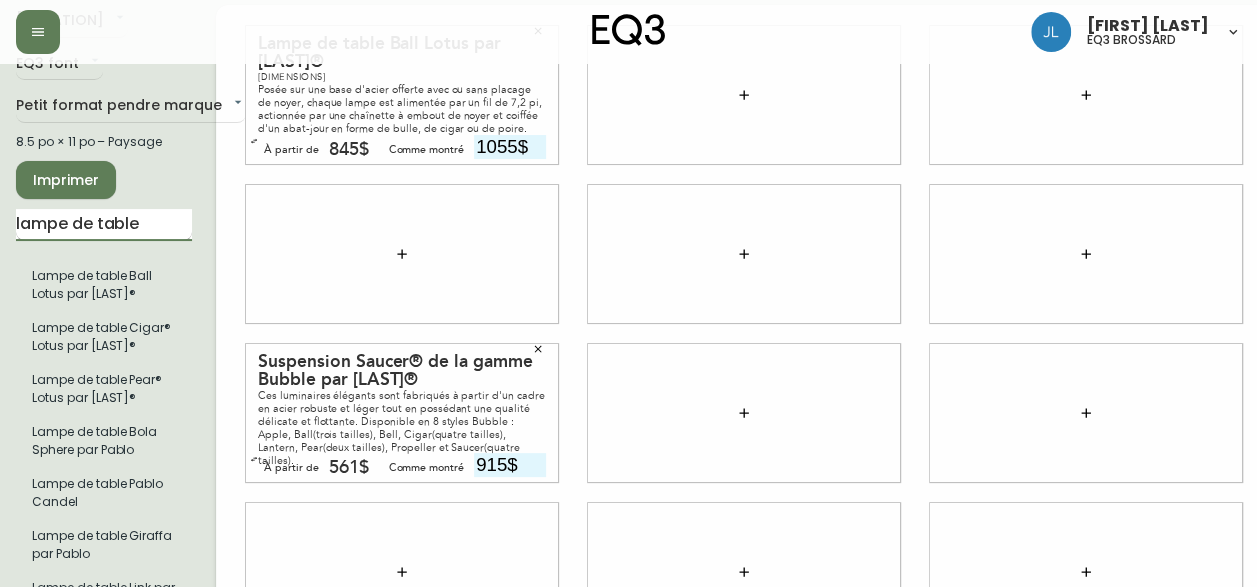 drag, startPoint x: 144, startPoint y: 227, endPoint x: 80, endPoint y: 220, distance: 64.381676 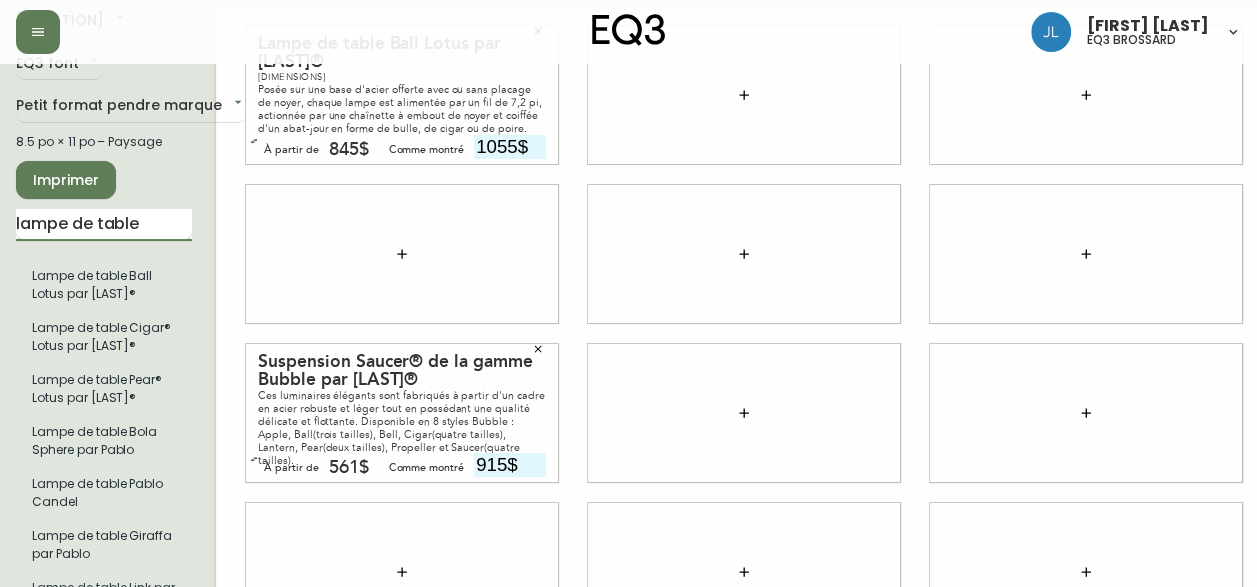 click on "lampe de table" at bounding box center (104, 225) 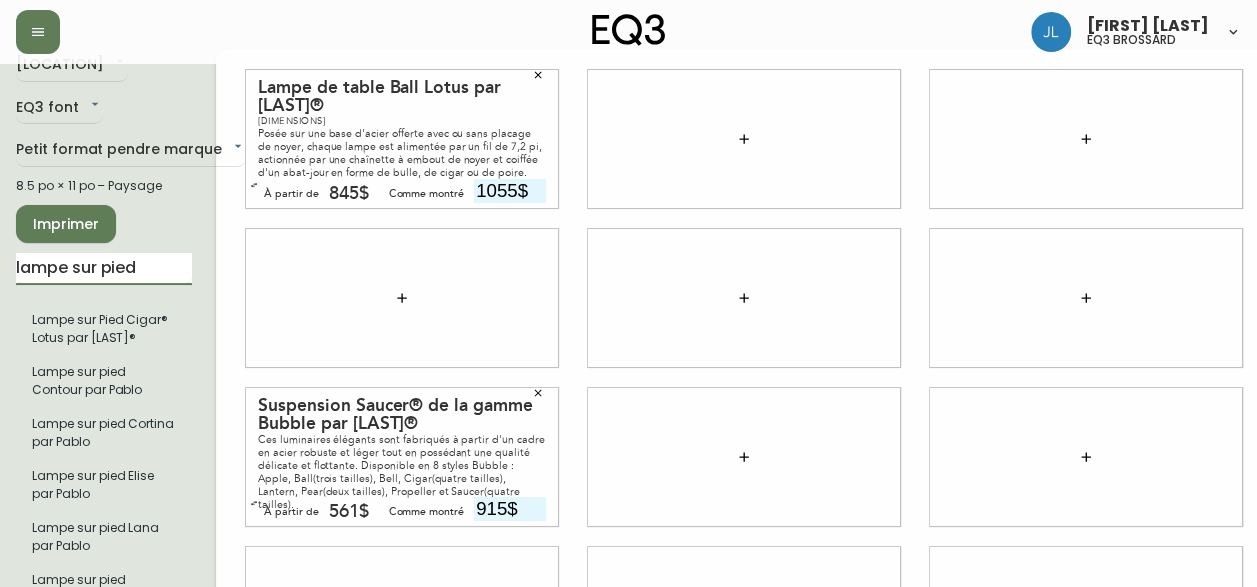 scroll, scrollTop: 0, scrollLeft: 0, axis: both 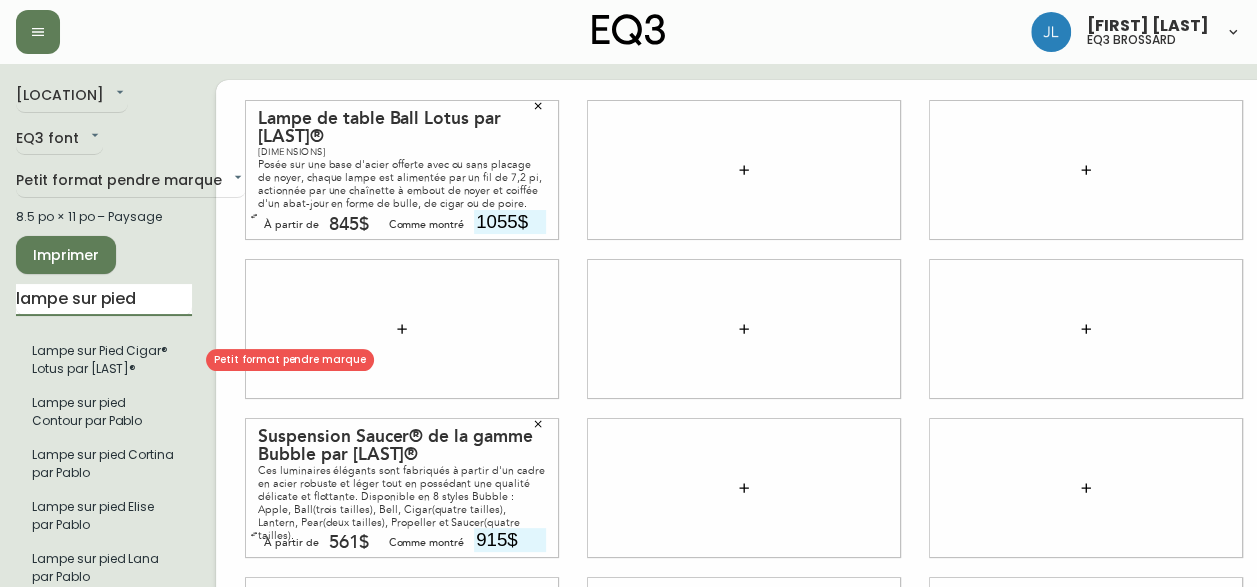 type on "lampe sur pied" 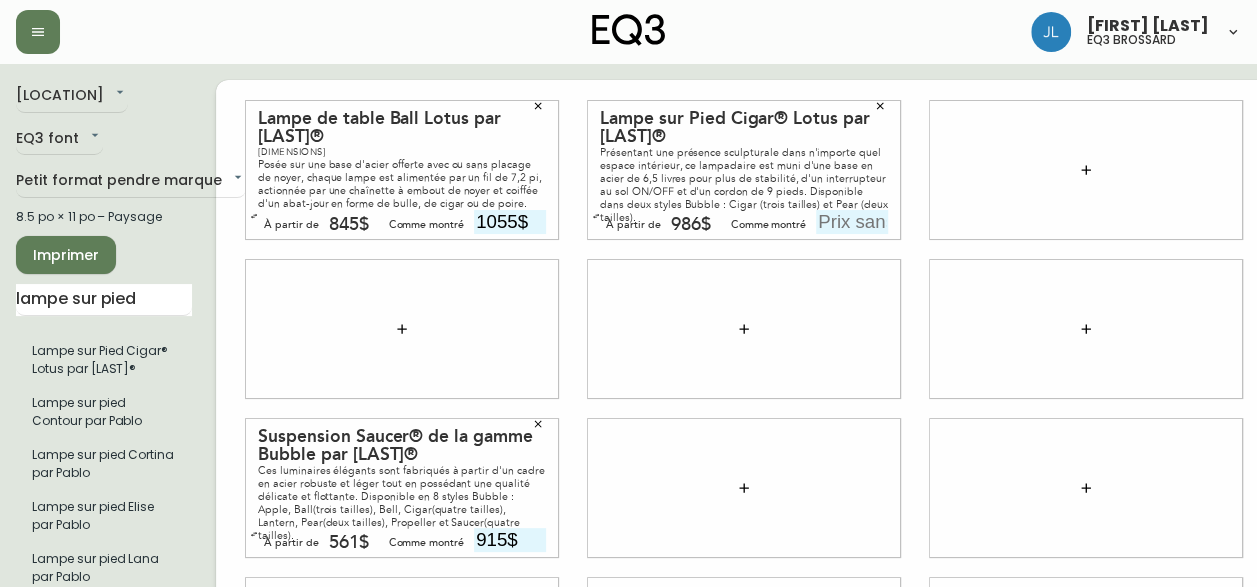 click at bounding box center [852, 222] 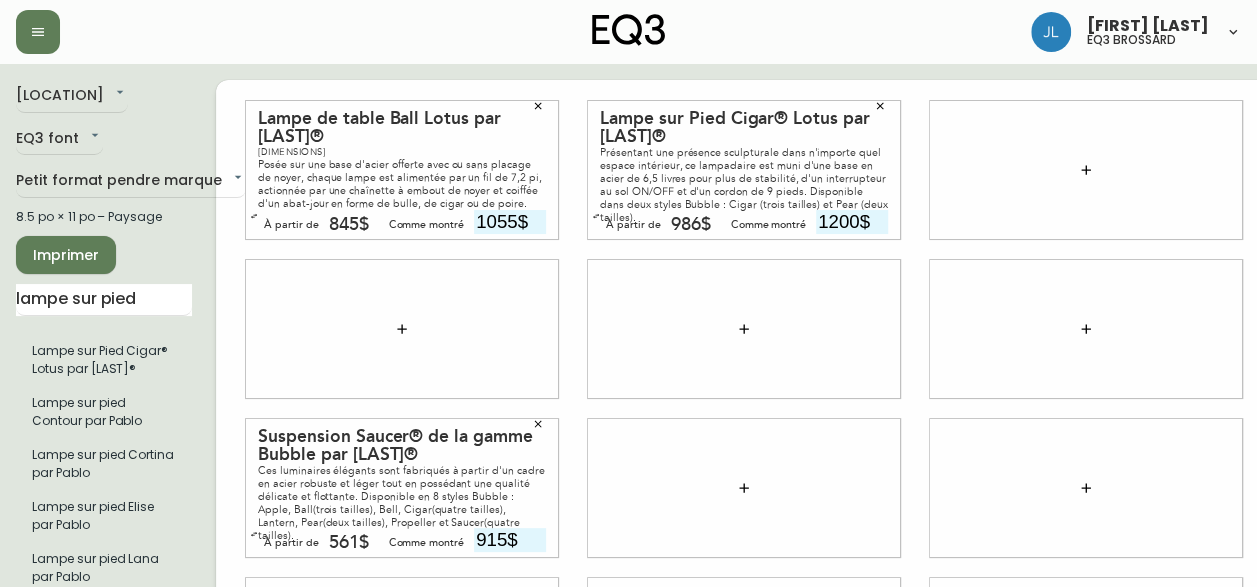 type on "1200$" 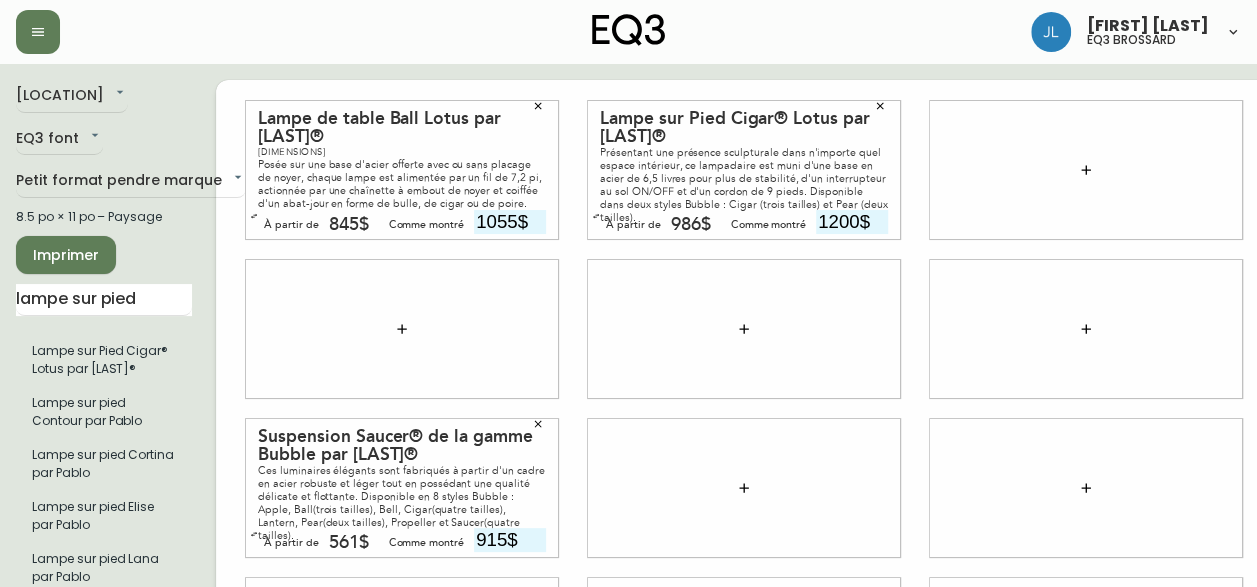 click at bounding box center [1086, 170] 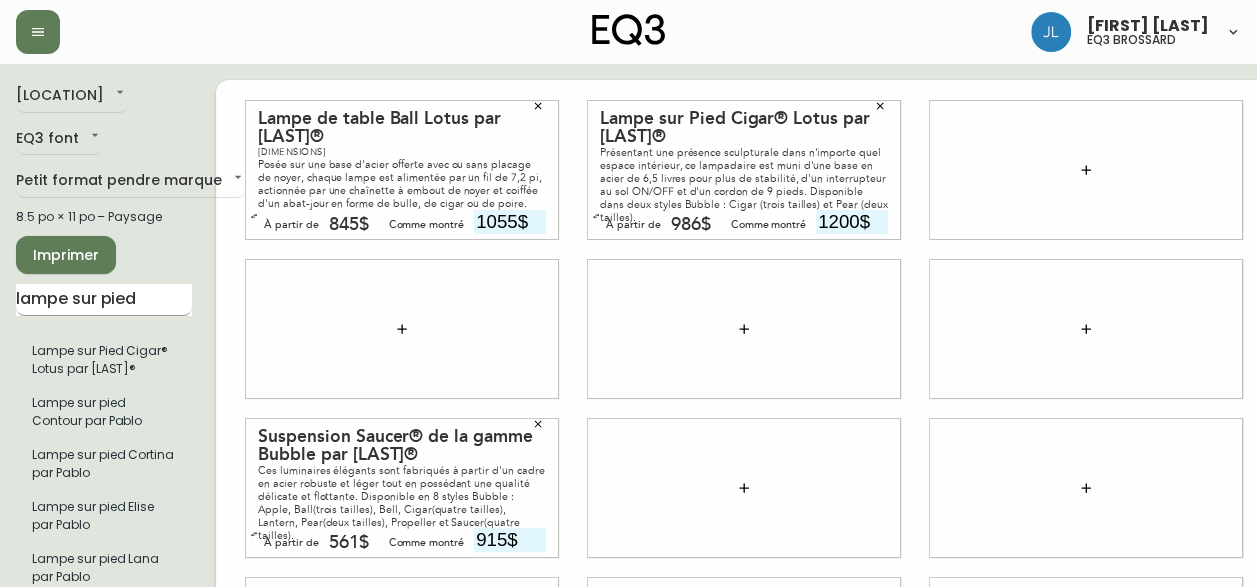 click on "lampe sur pied" at bounding box center [104, 300] 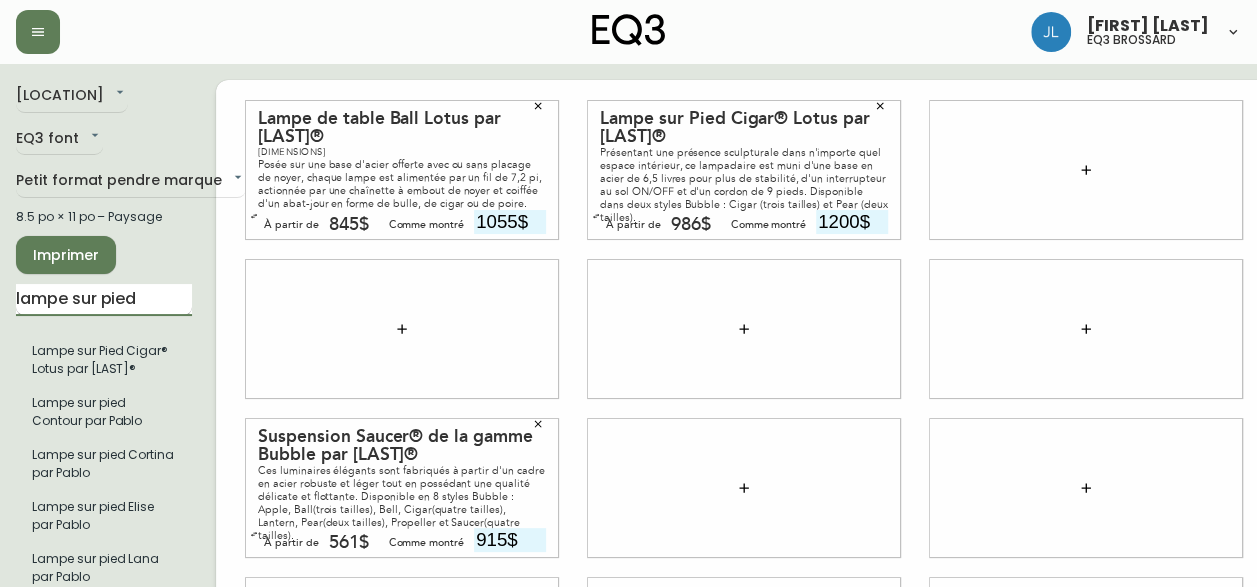 click on "lampe sur pied" at bounding box center [104, 300] 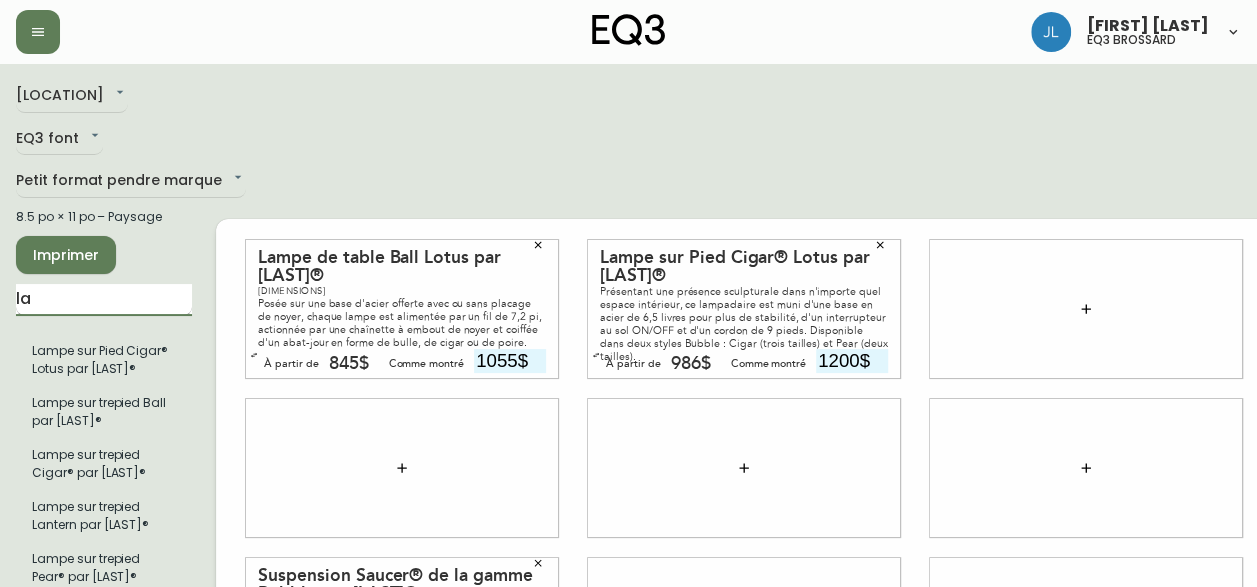 type on "l" 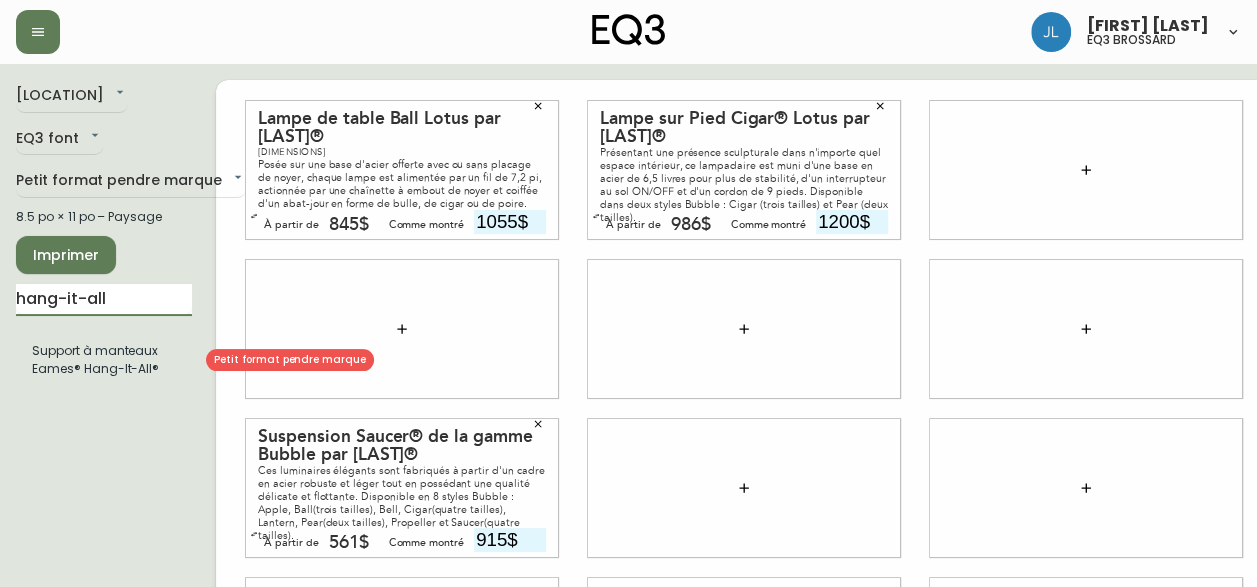 type on "hang-it-all" 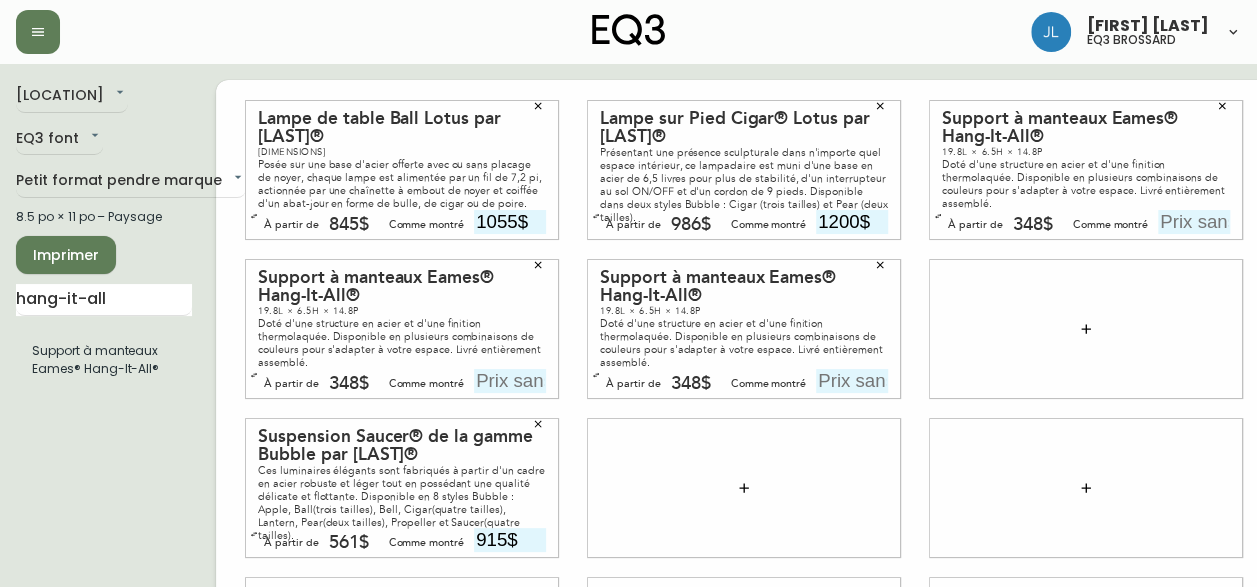 click at bounding box center (1194, 222) 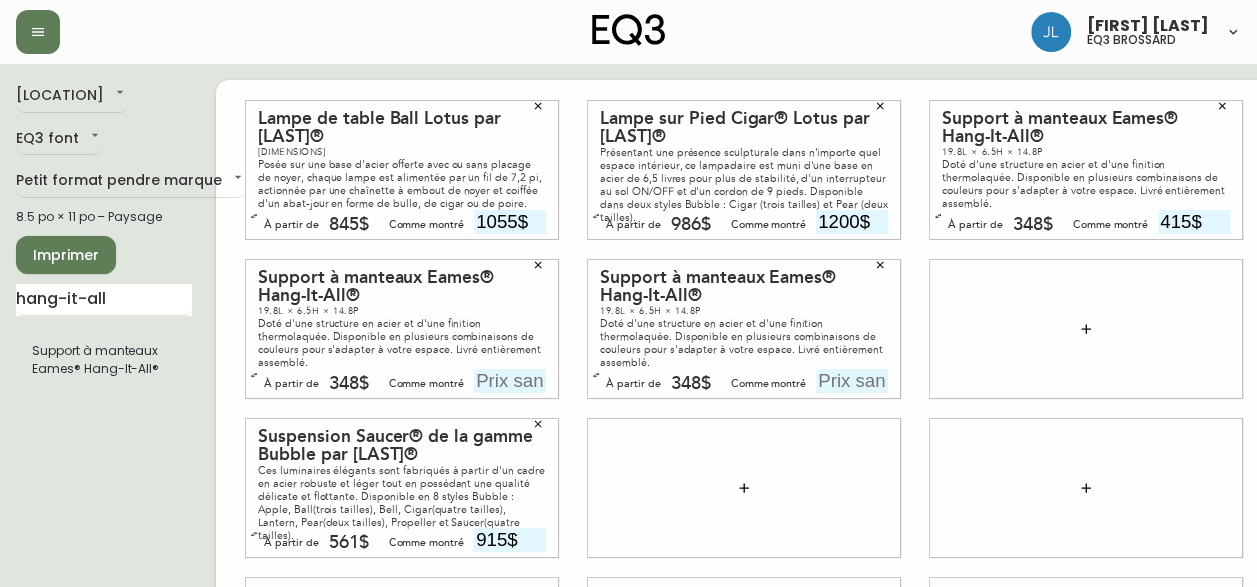 type on "415$" 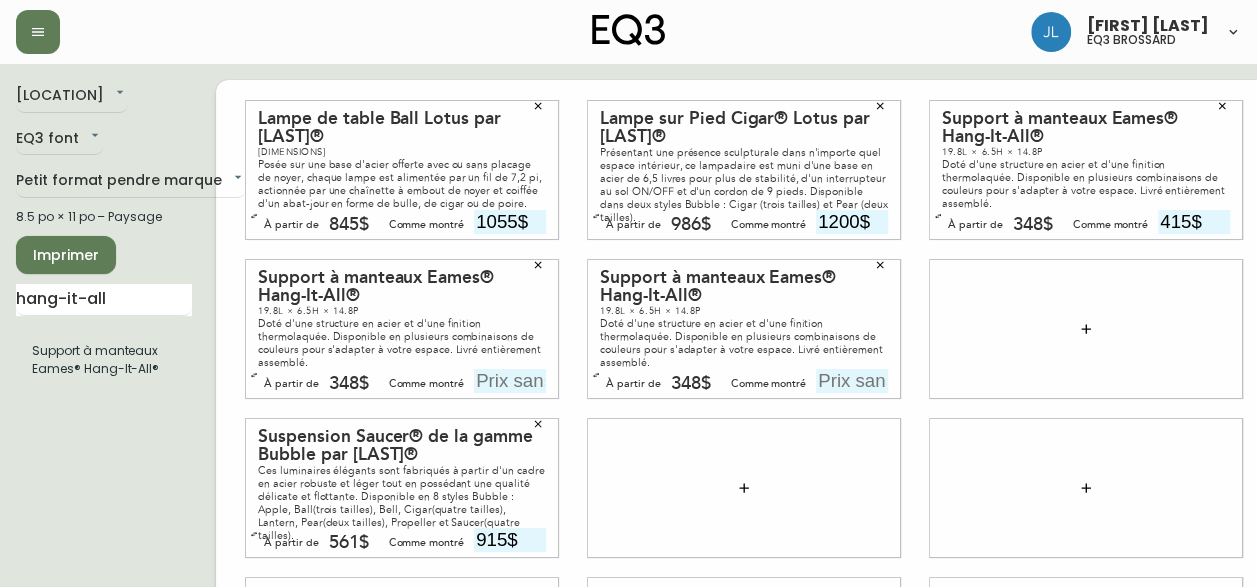 click at bounding box center (510, 381) 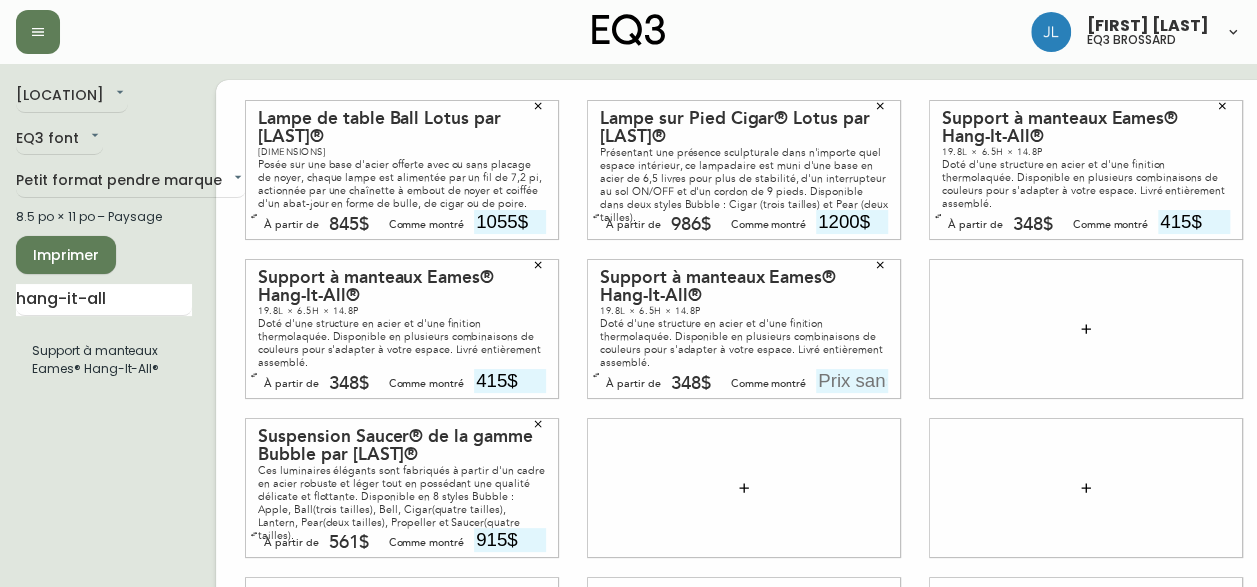 type on "415$" 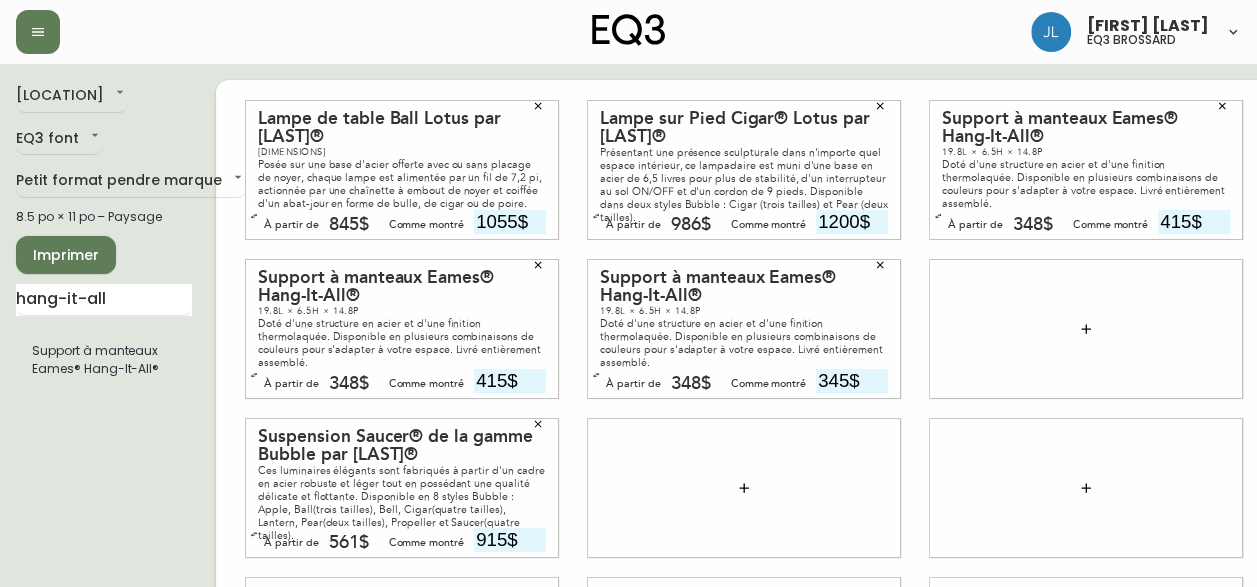 type on "345$" 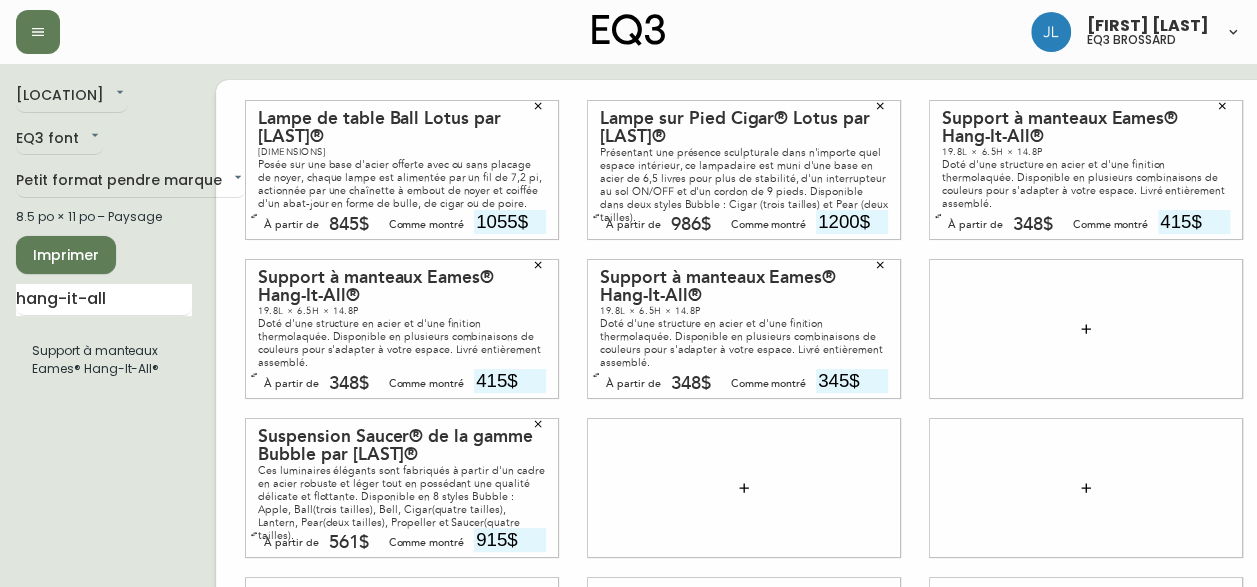 click on "348$" at bounding box center [691, 384] 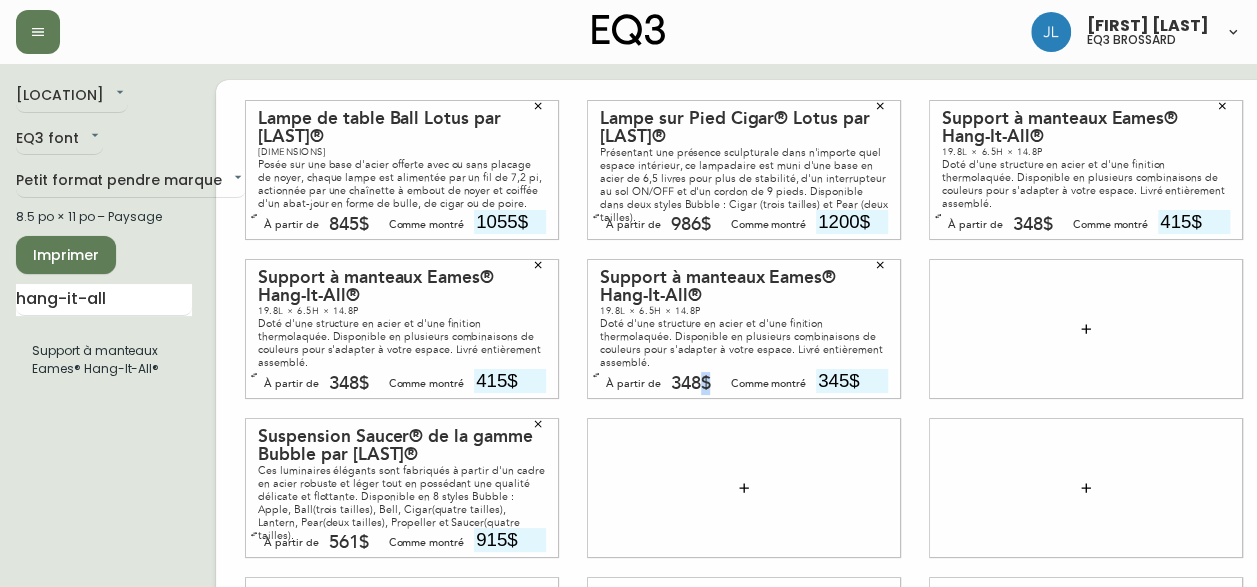 click on "348$" at bounding box center (691, 384) 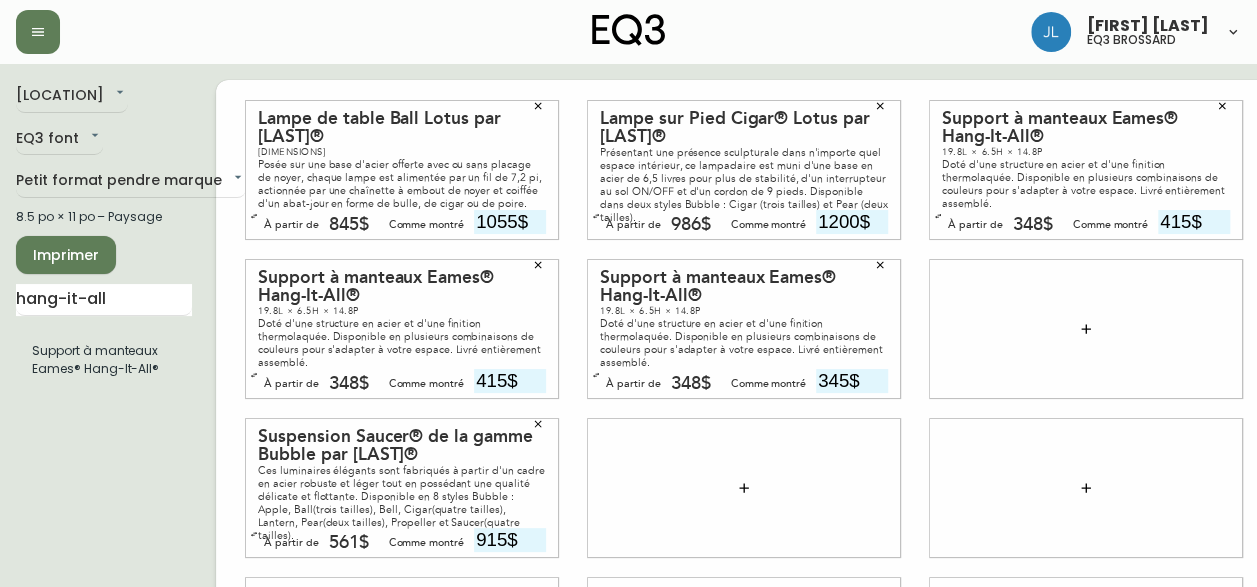 click at bounding box center (1086, 329) 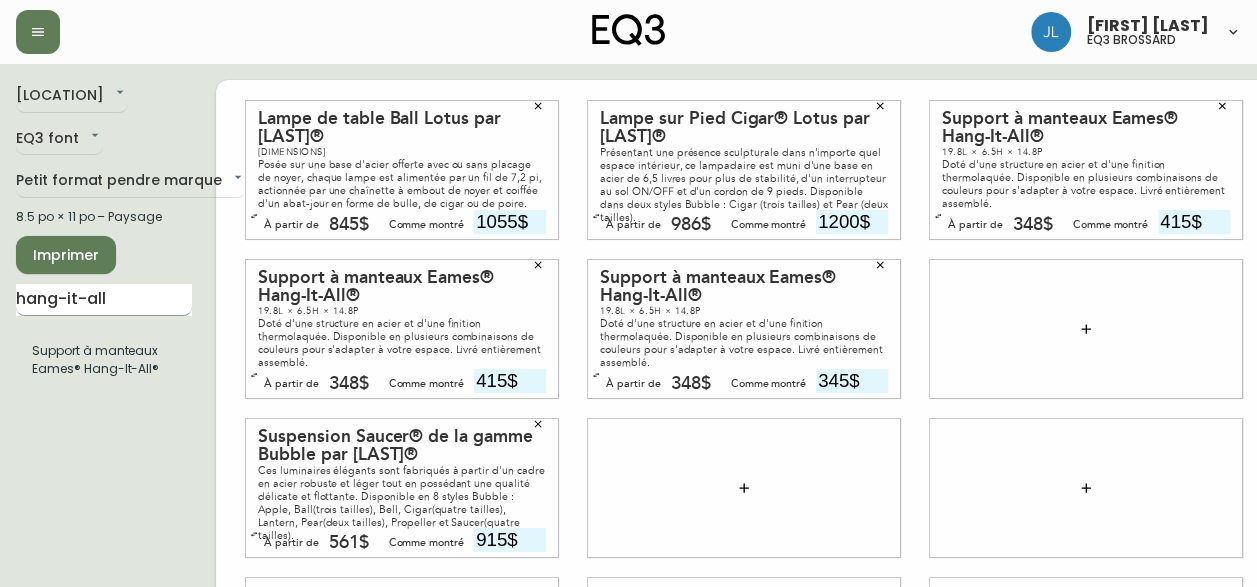 click on "hang-it-all" at bounding box center (104, 300) 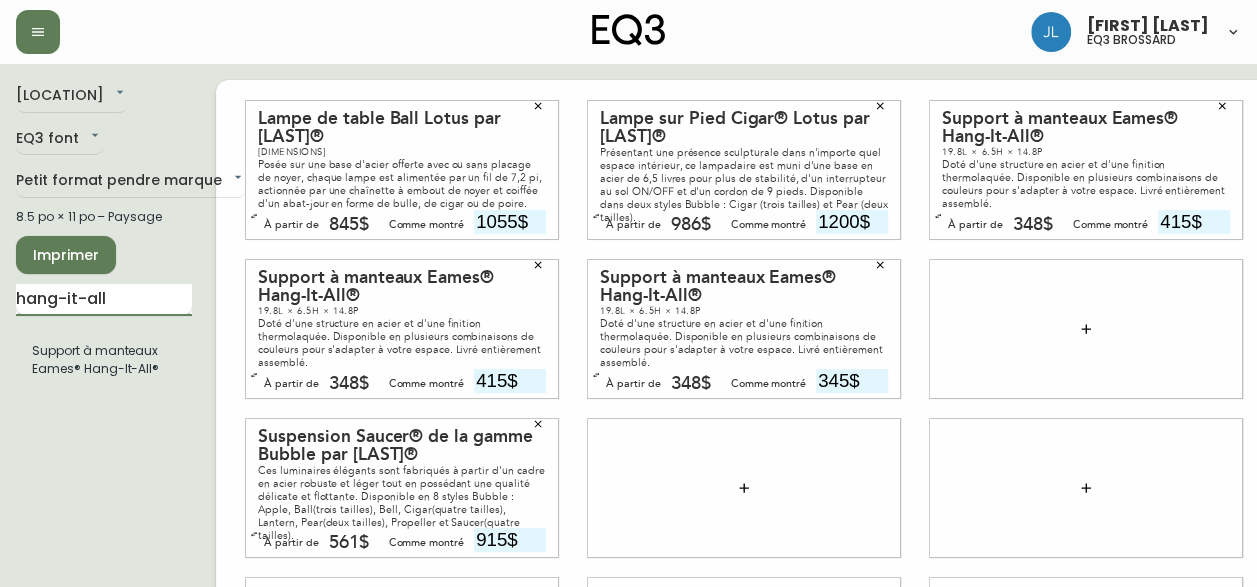 click on "hang-it-all" at bounding box center [104, 300] 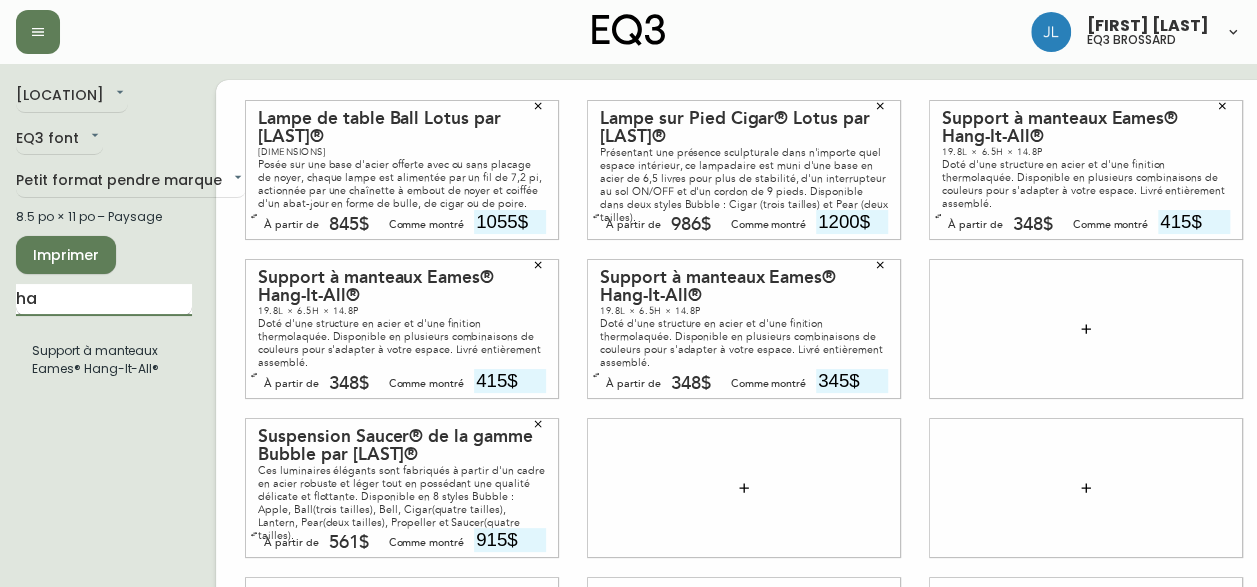 type on "h" 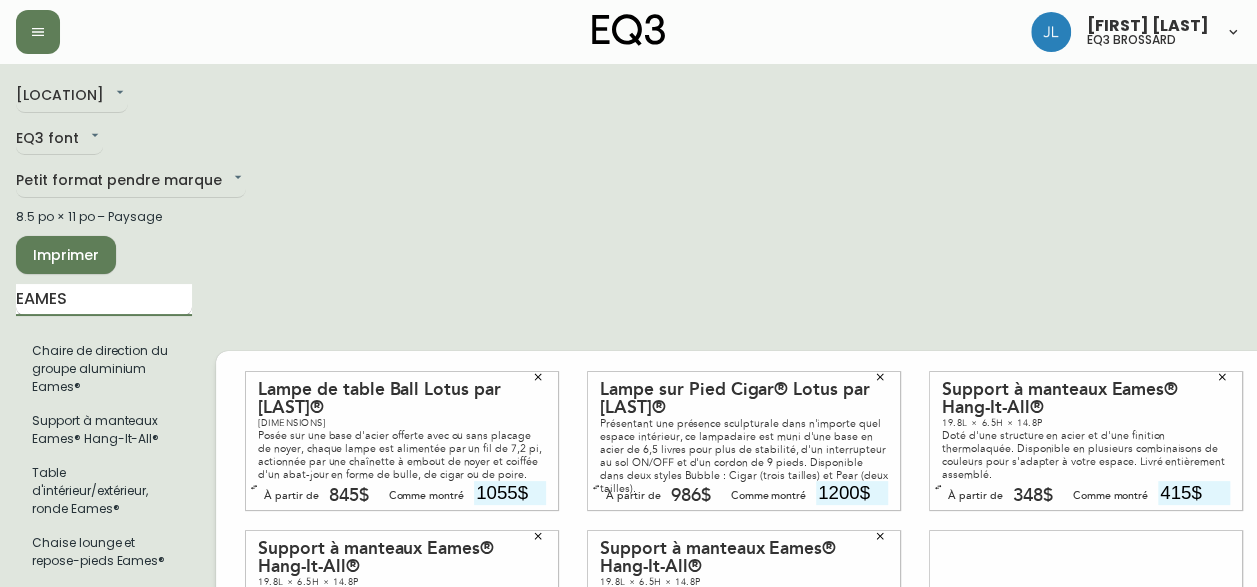 type on "EAMES" 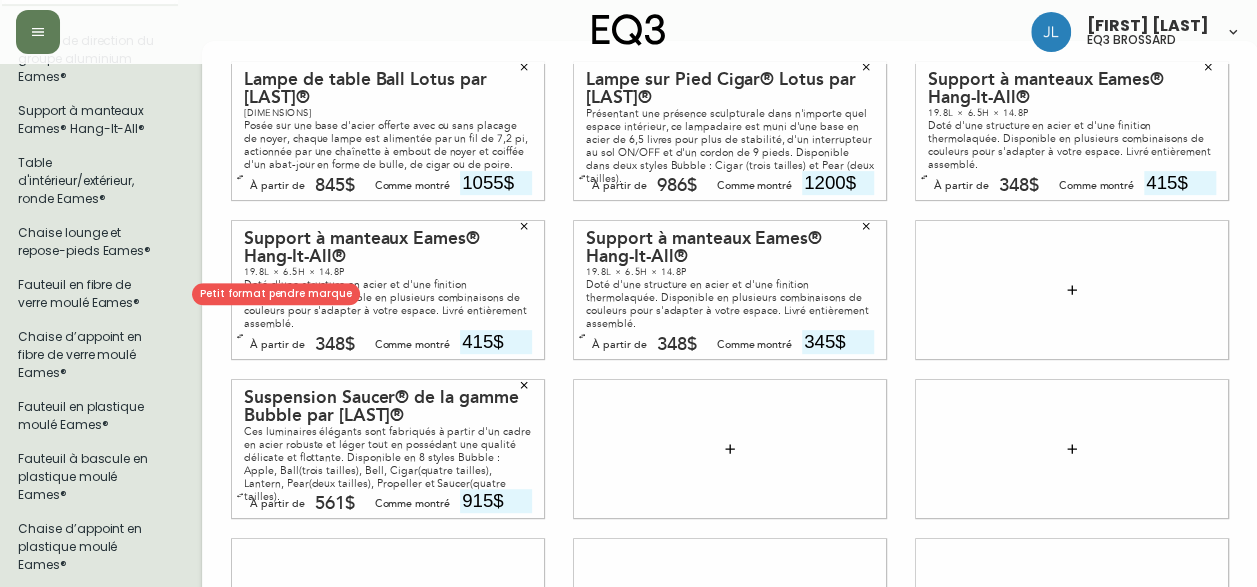 scroll, scrollTop: 310, scrollLeft: 0, axis: vertical 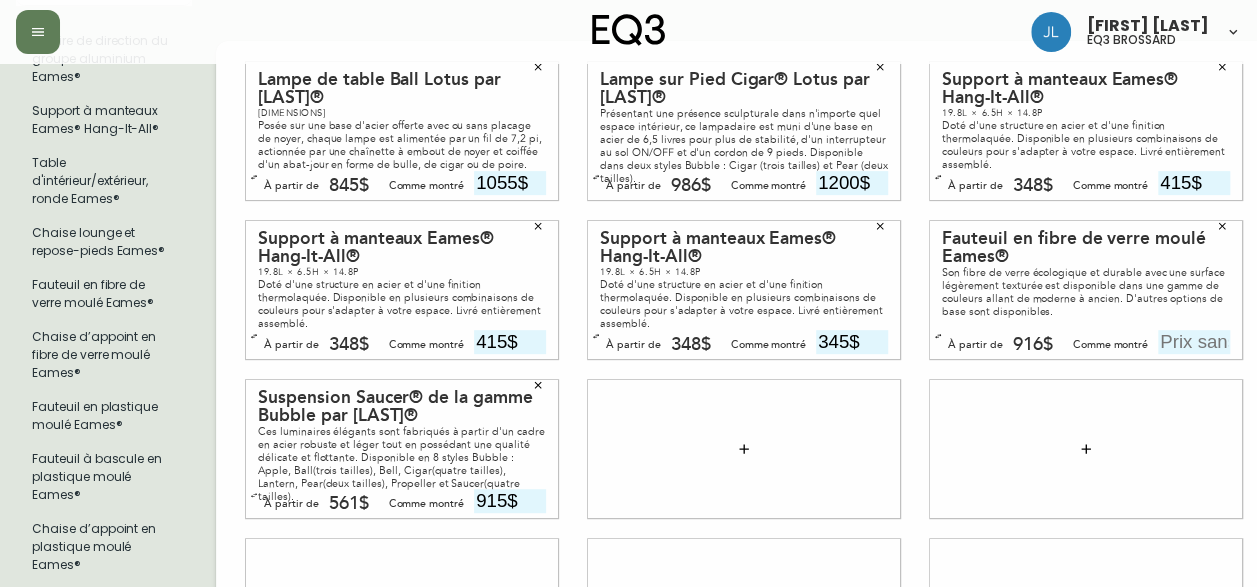 click at bounding box center [1194, 342] 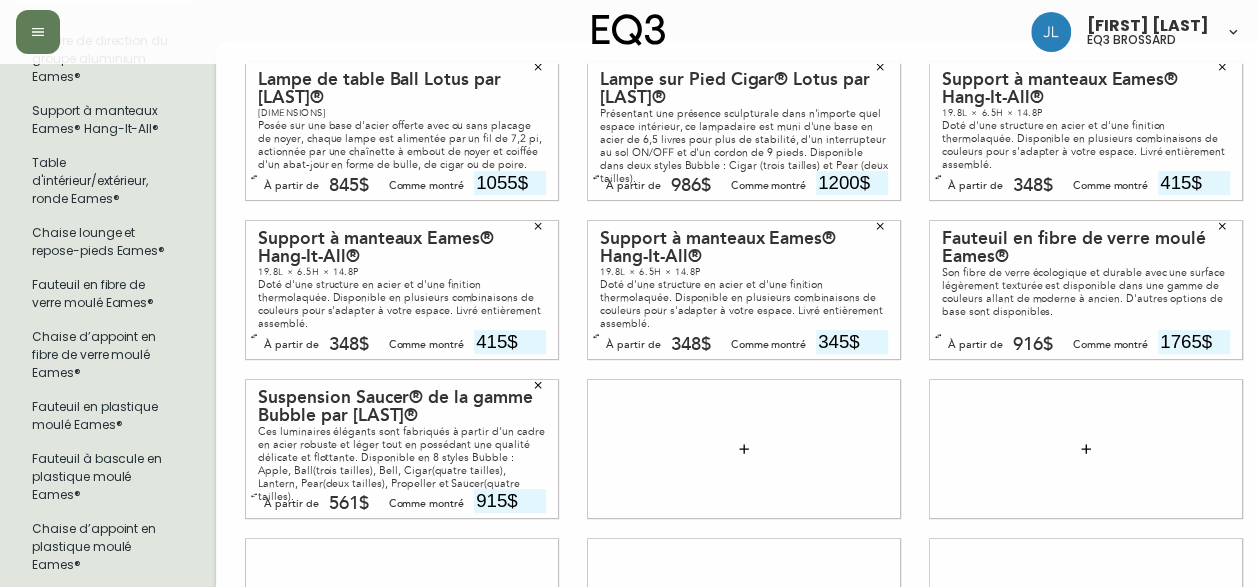 type on "1765$" 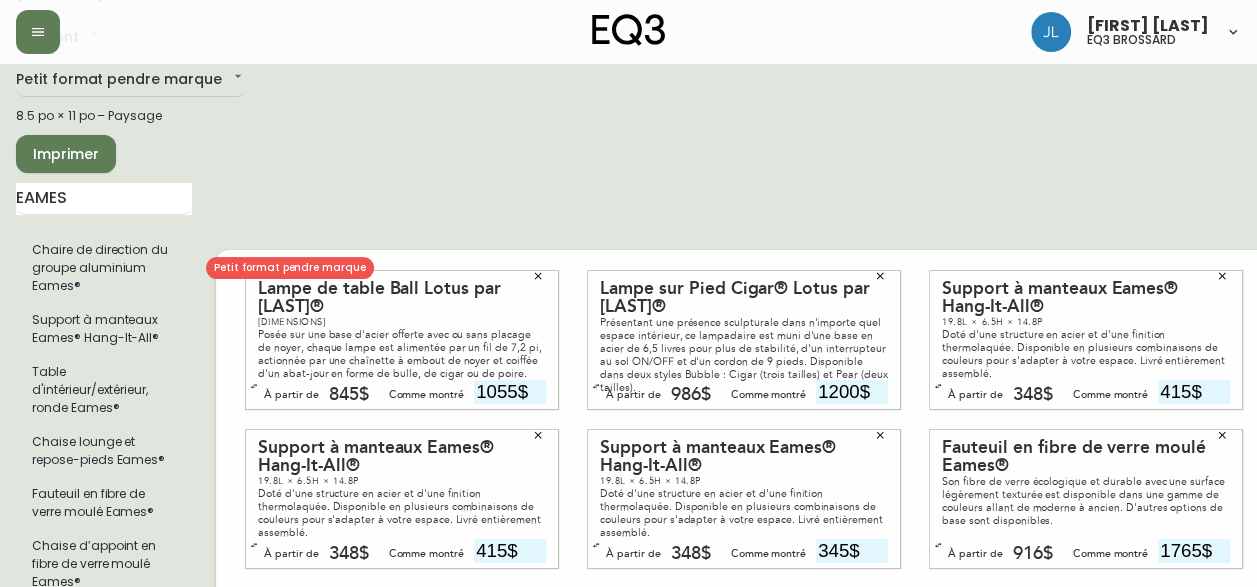scroll, scrollTop: 100, scrollLeft: 0, axis: vertical 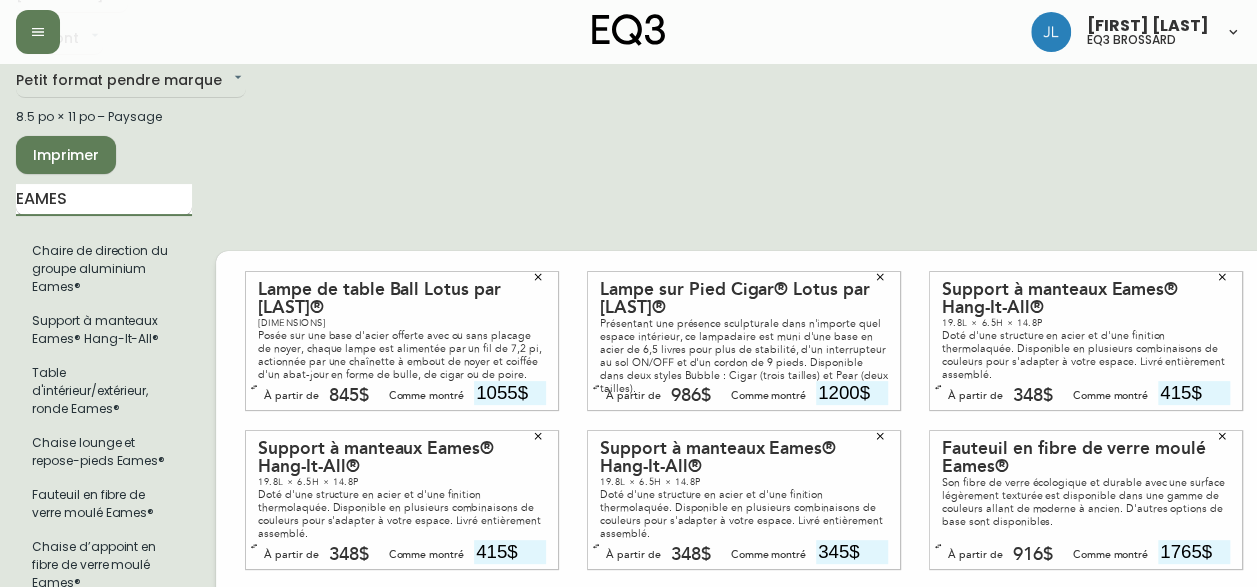 click on "EAMES" at bounding box center (104, 200) 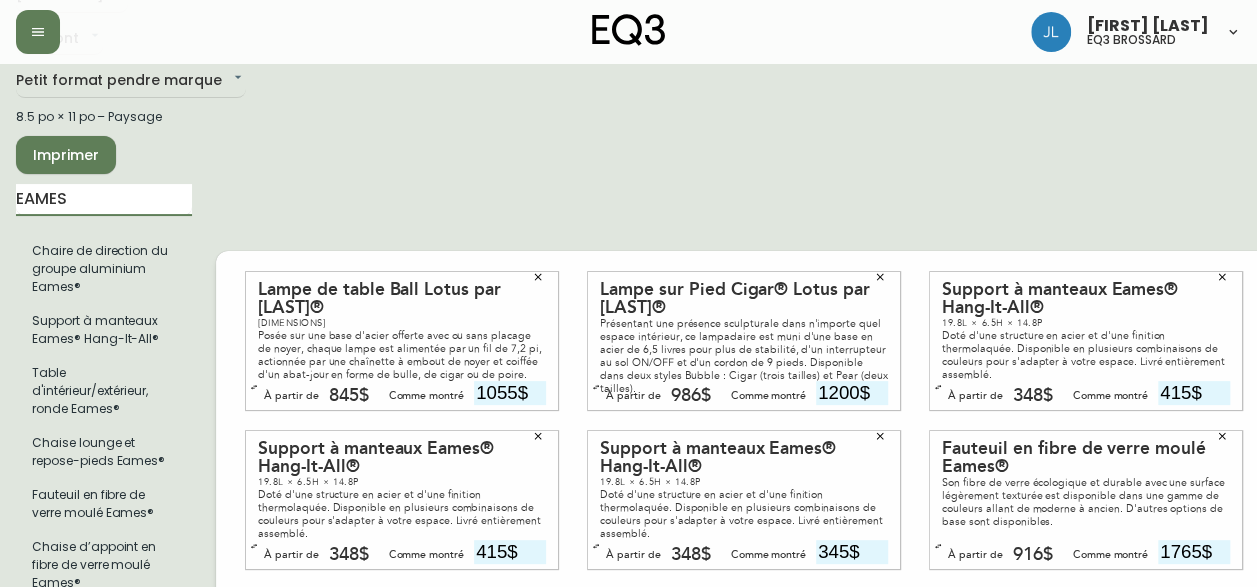 click on "Lampe de table Ball Lotus par [LAST]® [DIMENSIONS] Posée sur une base d'acier offerte avec ou sans placage de noyer, chaque lampe est alimentée par un fil de 7,2 pi, actionnée par une chaînette à embout de noyer et coiffée d'un abat-jour en forme de bulle, de cigar ou de poire. À partir de   [PRICE] Comme montré [PRICE] Lampe sur Pied Cigar® Lotus par [LAST]® Présentant une présence sculpturale dans n'importe quel espace intérieur, ce lampadaire est muni d'une base en acier de 6,5 livres pour plus de stabilité, d'un interrupteur au sol ON/OFF et d'un cordon de 9 pieds. Disponible dans deux styles Bubble : Cigar (trois tailles) et Pear (deux tailles). À partir de   [PRICE] Comme montré [PRICE] Support à manteaux Eames® Hang-It-All® [DIMENSIONS] Doté d'une structure en acier et d'une finition thermolaquée. Disponible en plusieurs combinaisons de couleurs pour s'adapter à votre espace. Livré entièrement assemblé. À partir de   [PRICE] Comme montré [PRICE]" at bounding box center [744, 659] 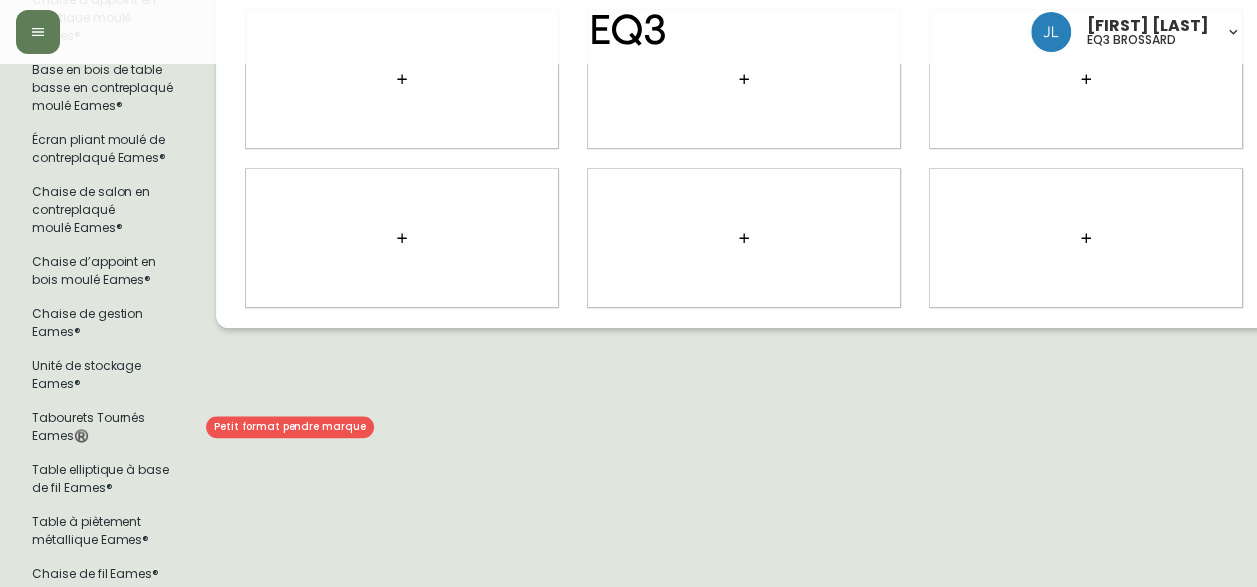 scroll, scrollTop: 851, scrollLeft: 0, axis: vertical 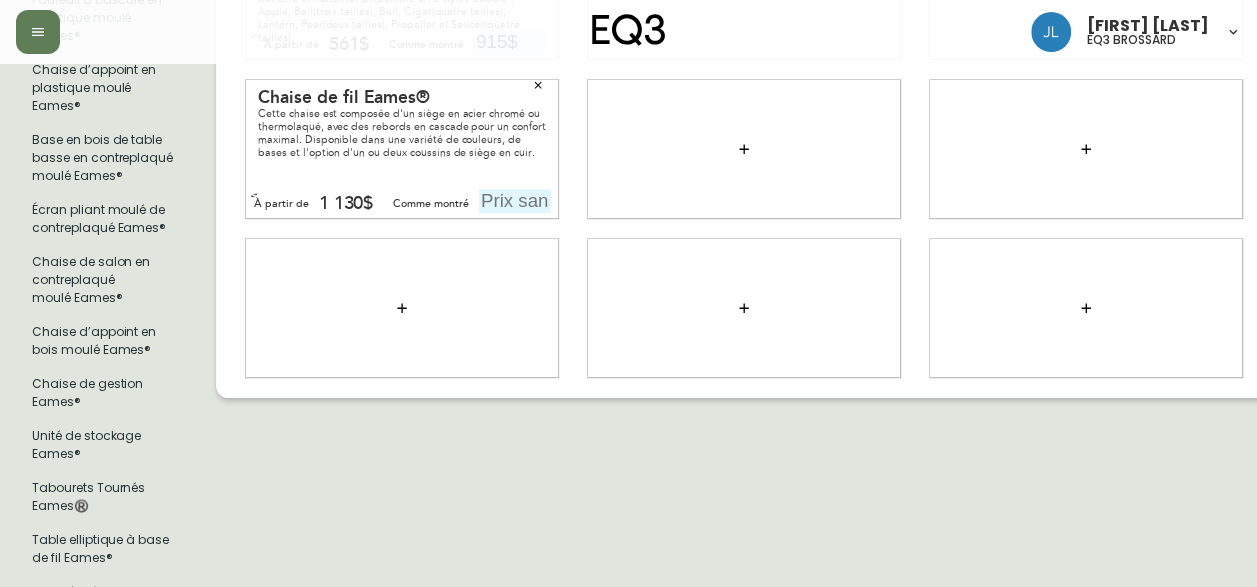 click at bounding box center [515, 201] 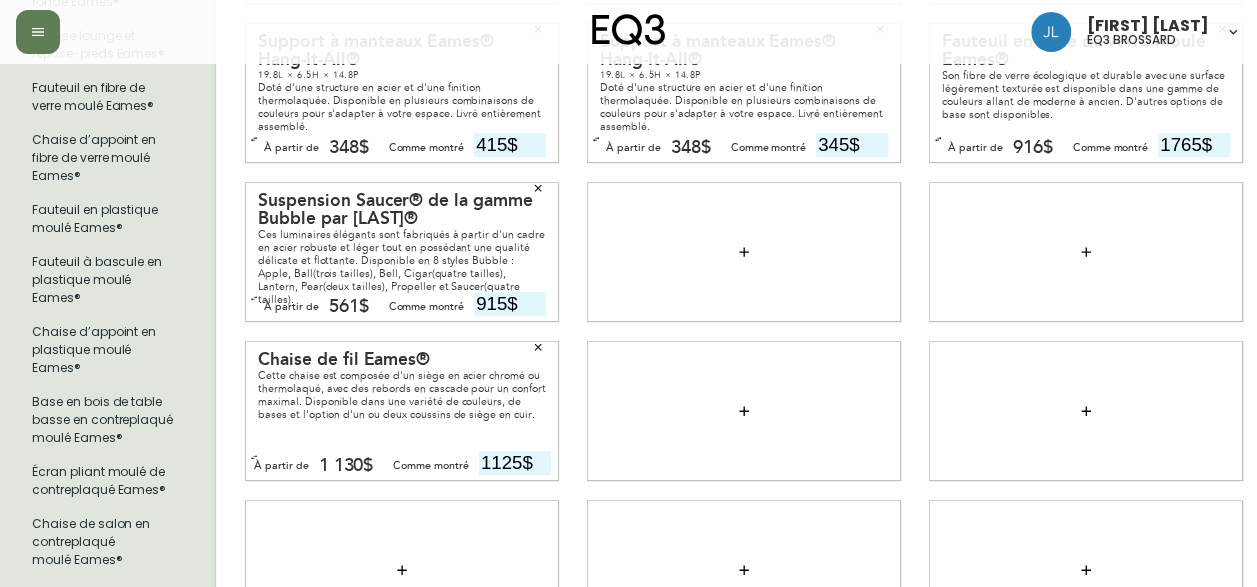 scroll, scrollTop: 510, scrollLeft: 0, axis: vertical 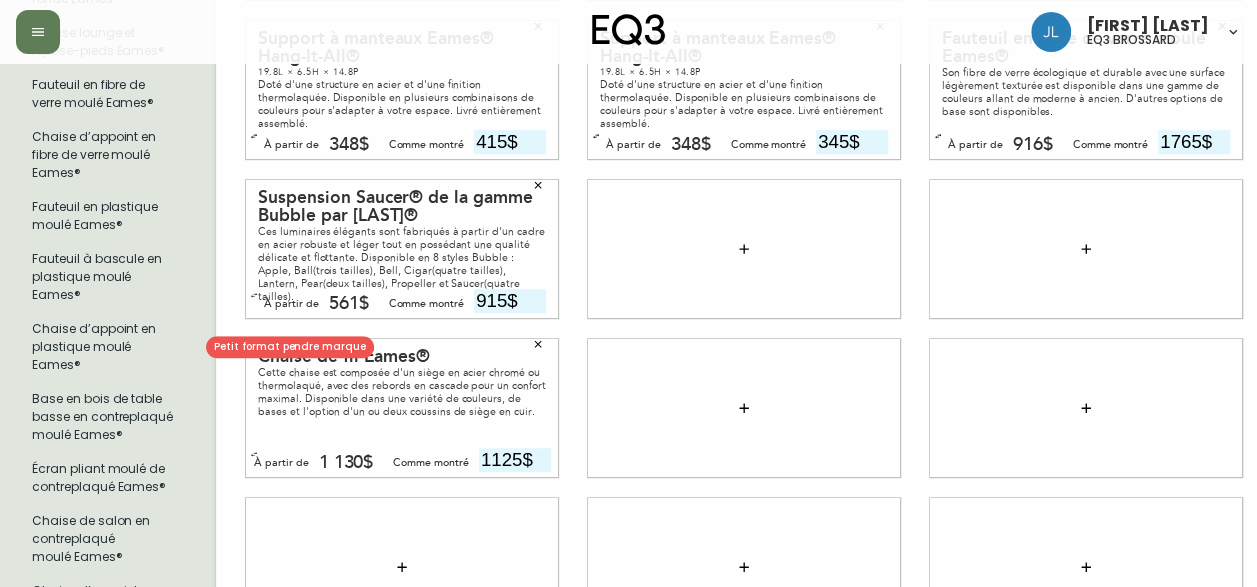 type on "1125$" 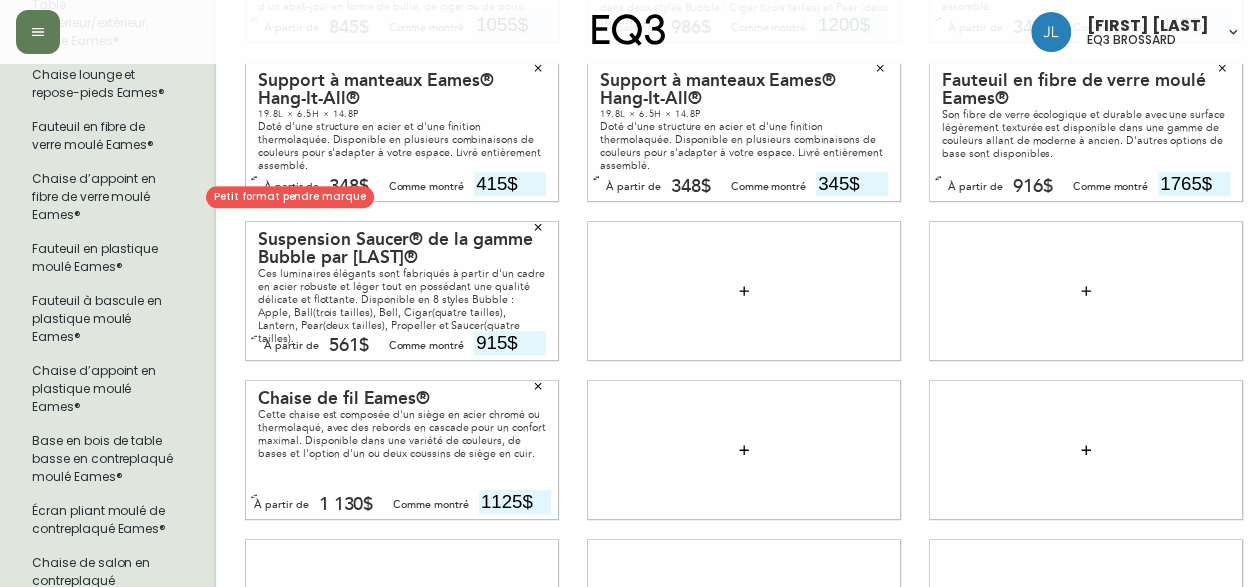 scroll, scrollTop: 467, scrollLeft: 0, axis: vertical 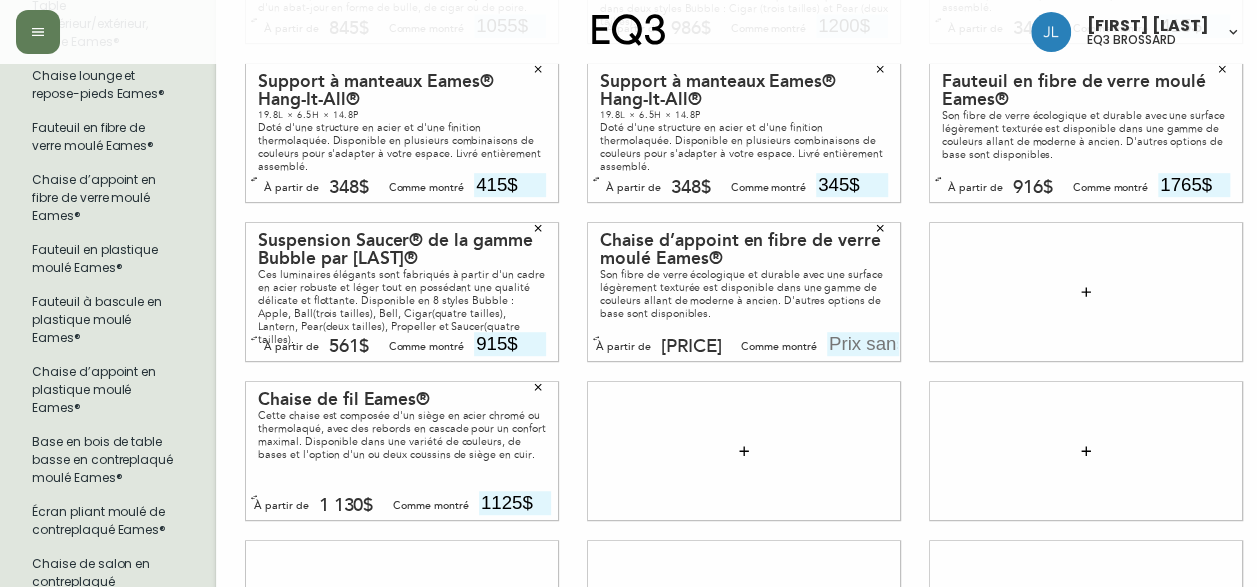 click at bounding box center [863, 344] 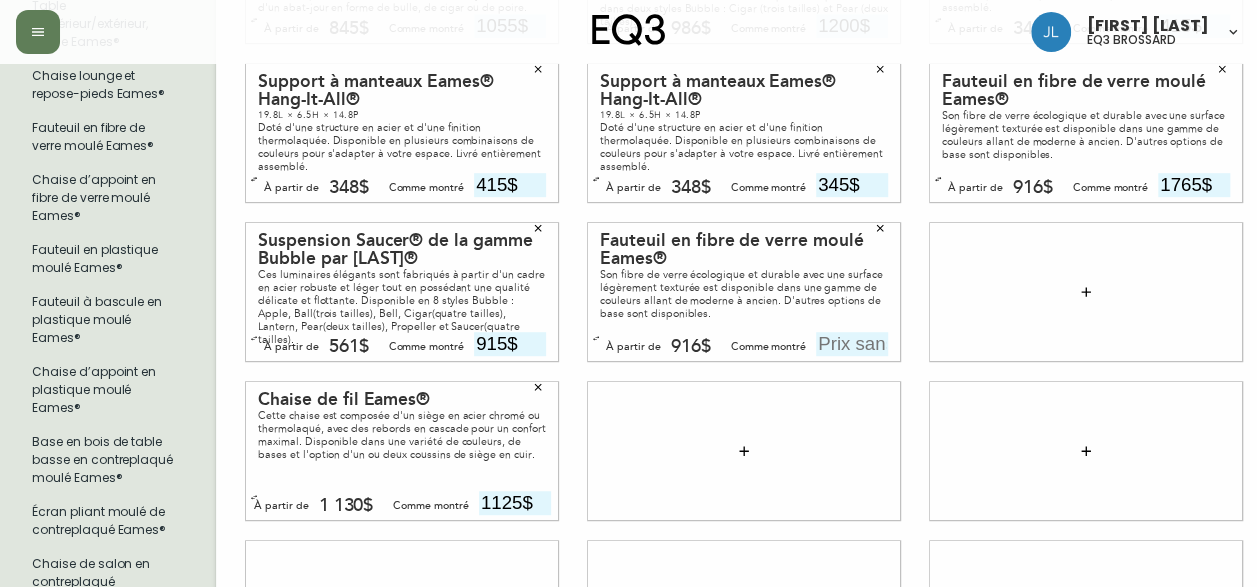 click at bounding box center [852, 344] 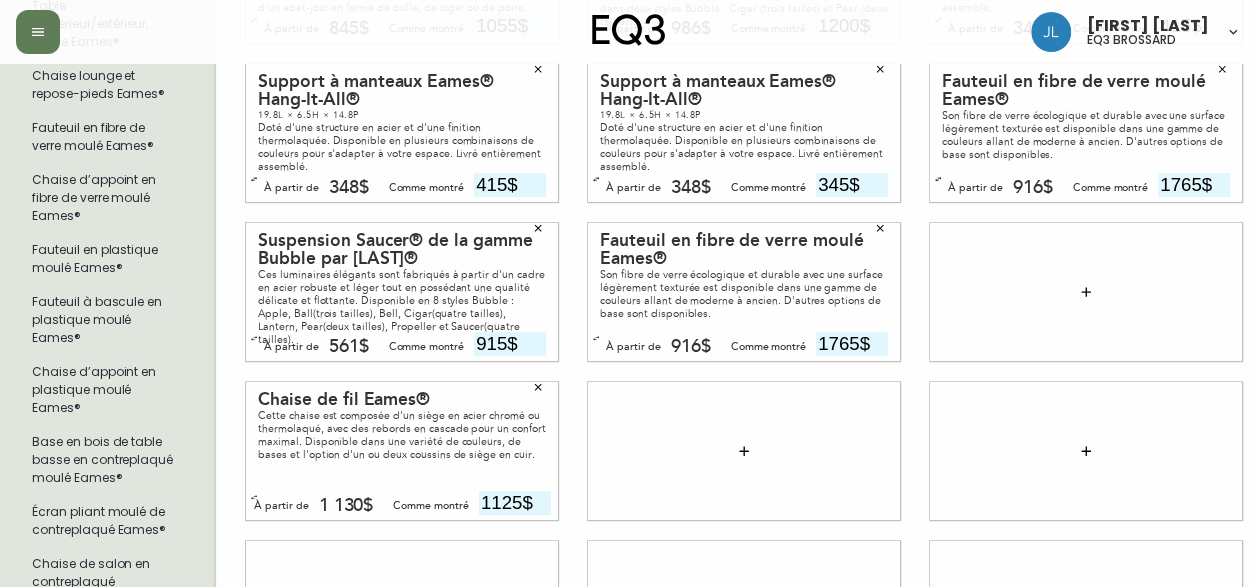 type on "1765$" 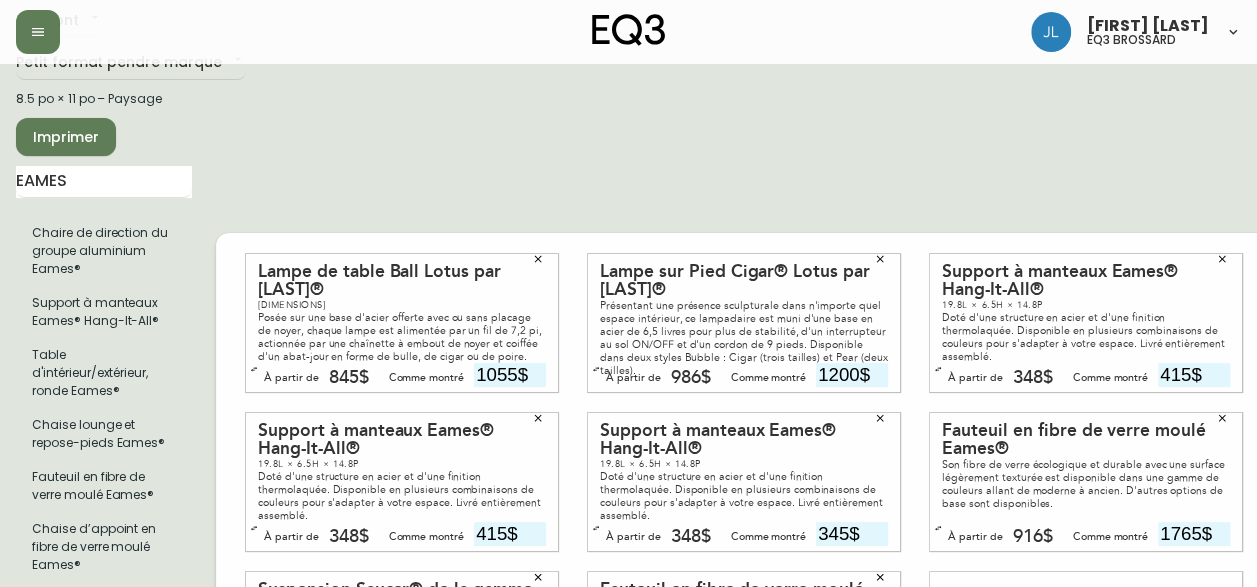 scroll, scrollTop: 0, scrollLeft: 0, axis: both 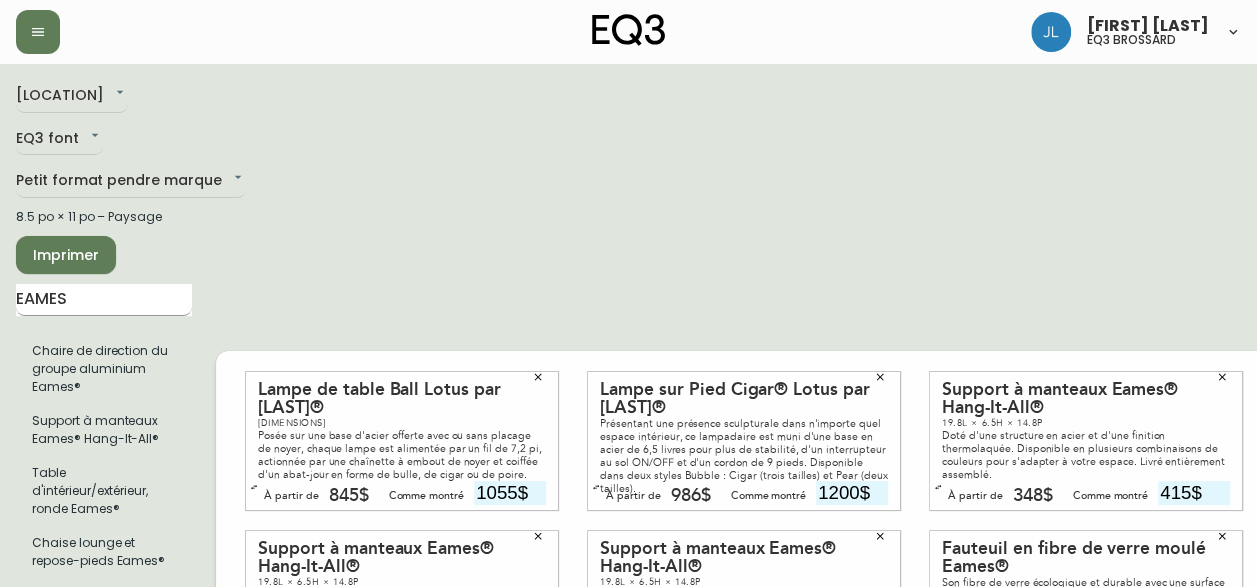 click on "EAMES" at bounding box center [104, 300] 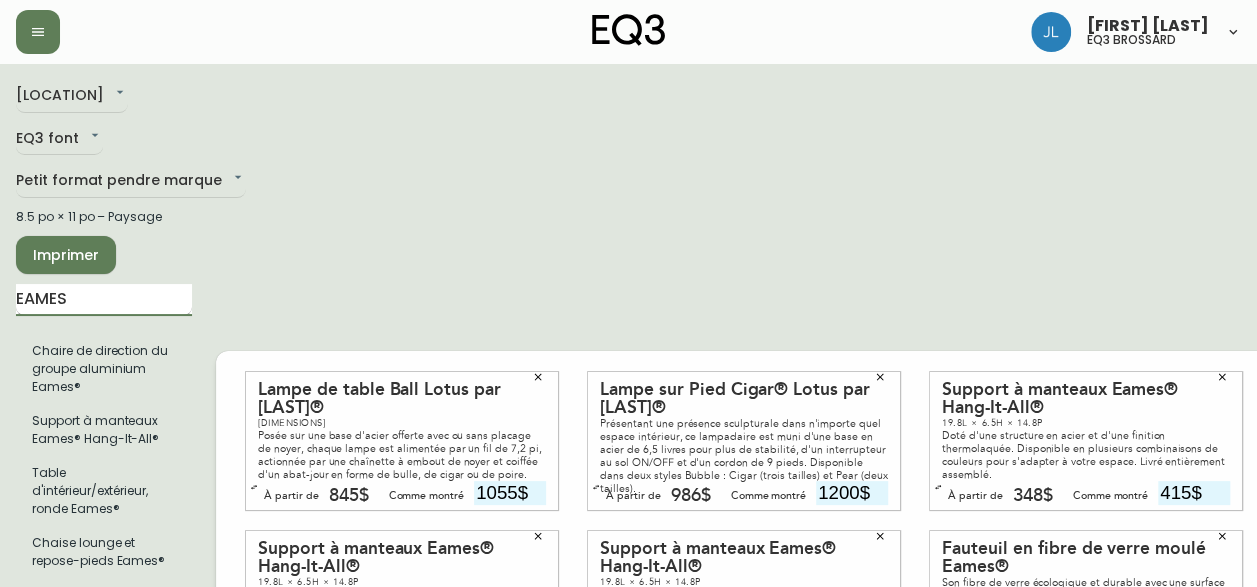 click on "EAMES" at bounding box center (104, 300) 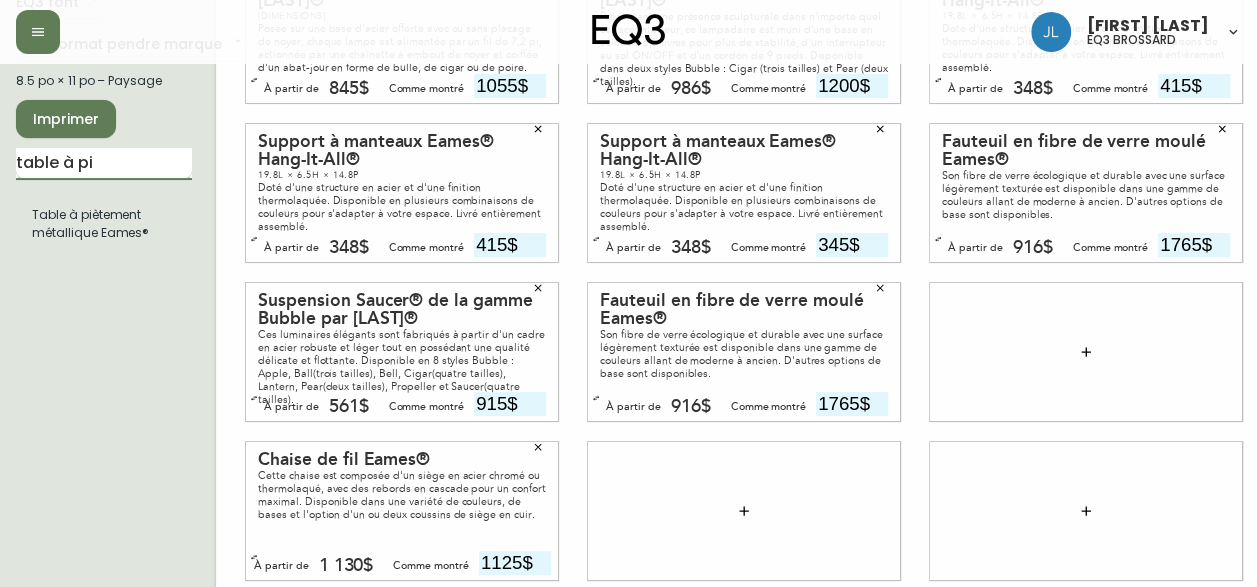scroll, scrollTop: 140, scrollLeft: 0, axis: vertical 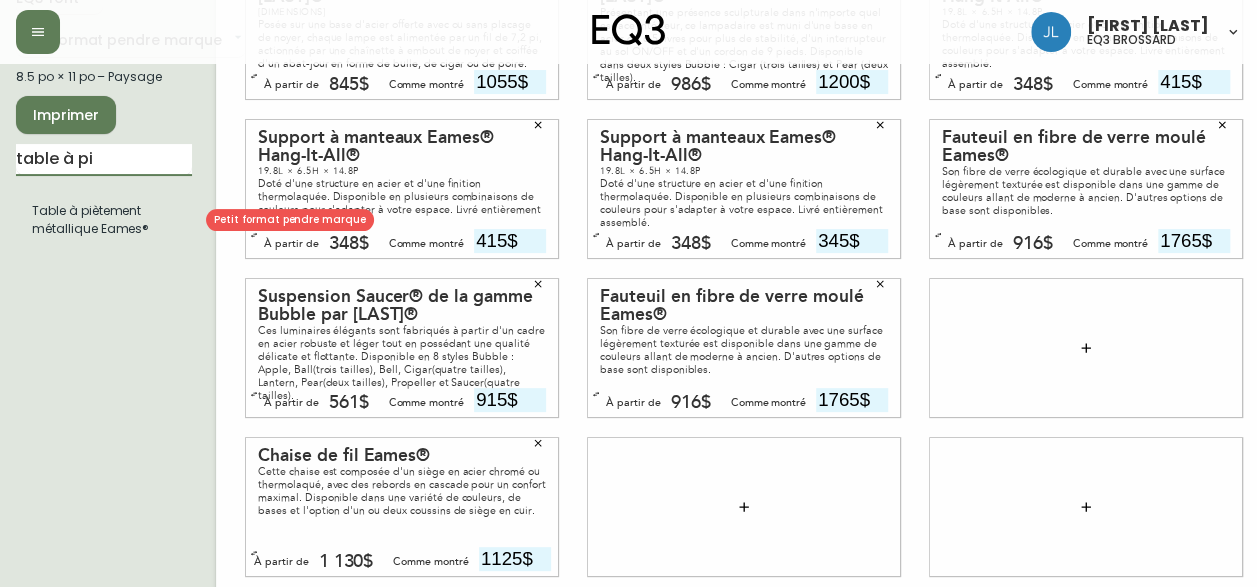 type on "table à pi" 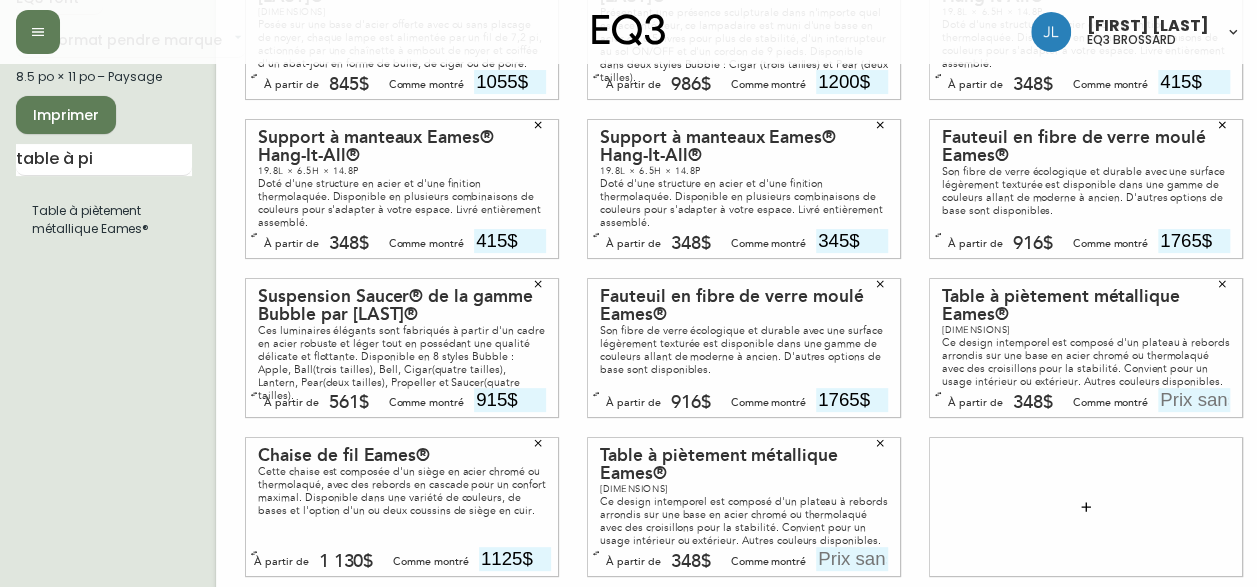 click at bounding box center (1194, 400) 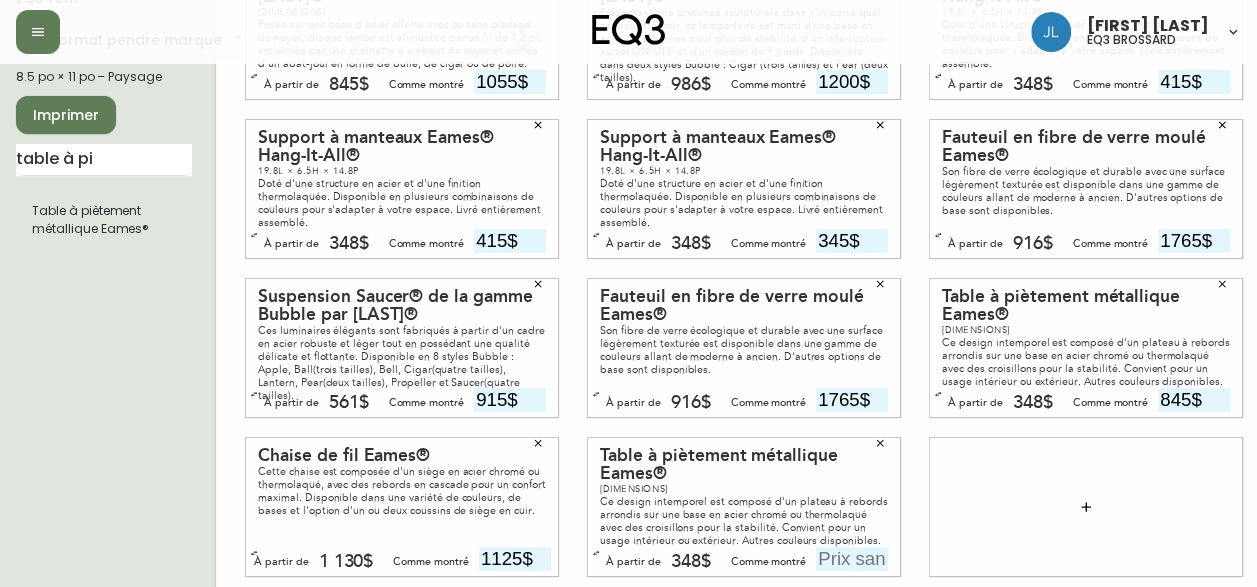 type on "845$" 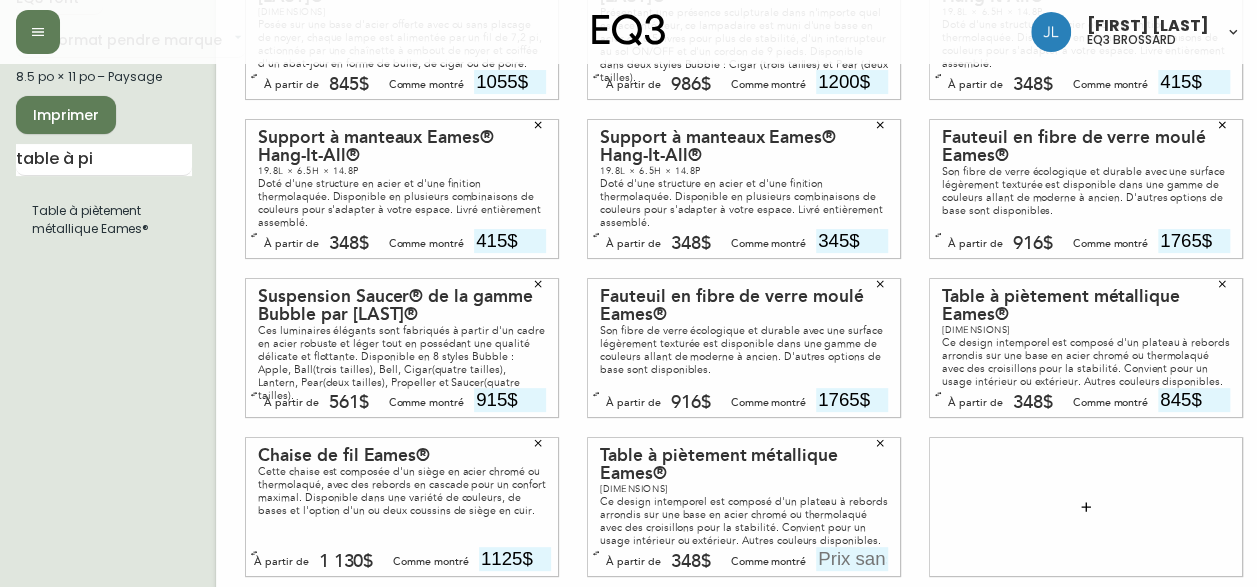 click at bounding box center [852, 559] 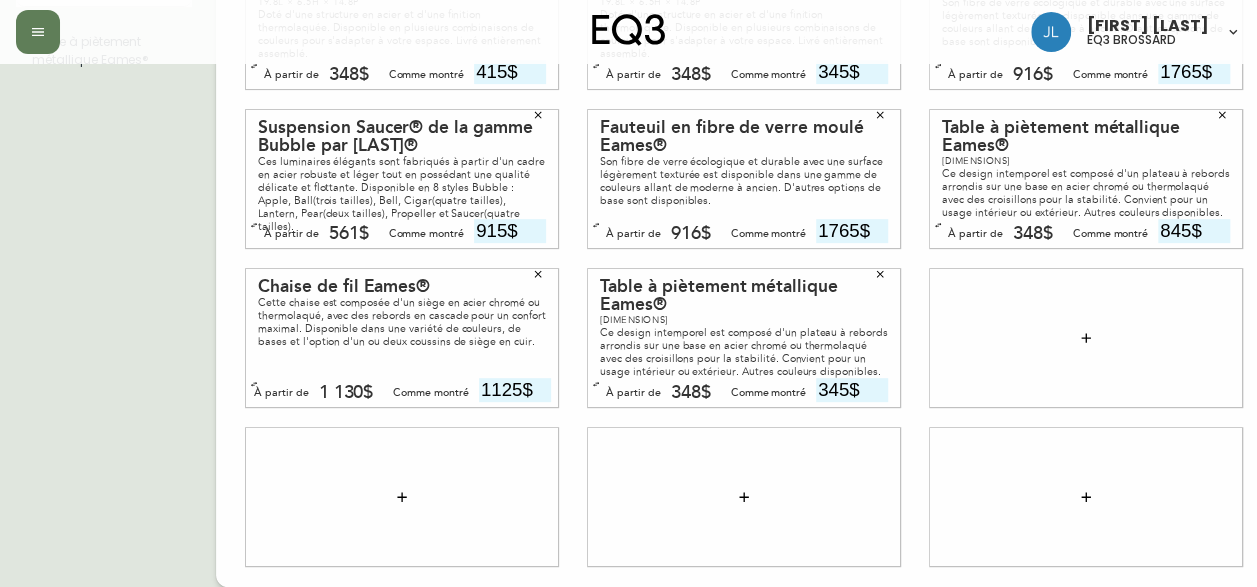 scroll, scrollTop: 0, scrollLeft: 0, axis: both 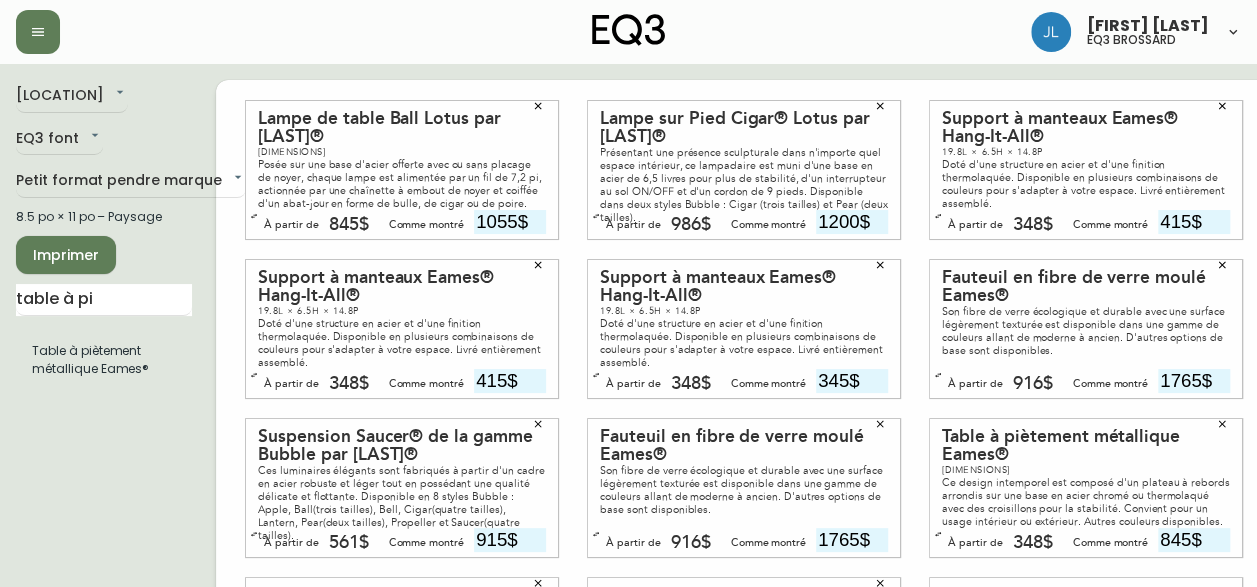 type on "345$" 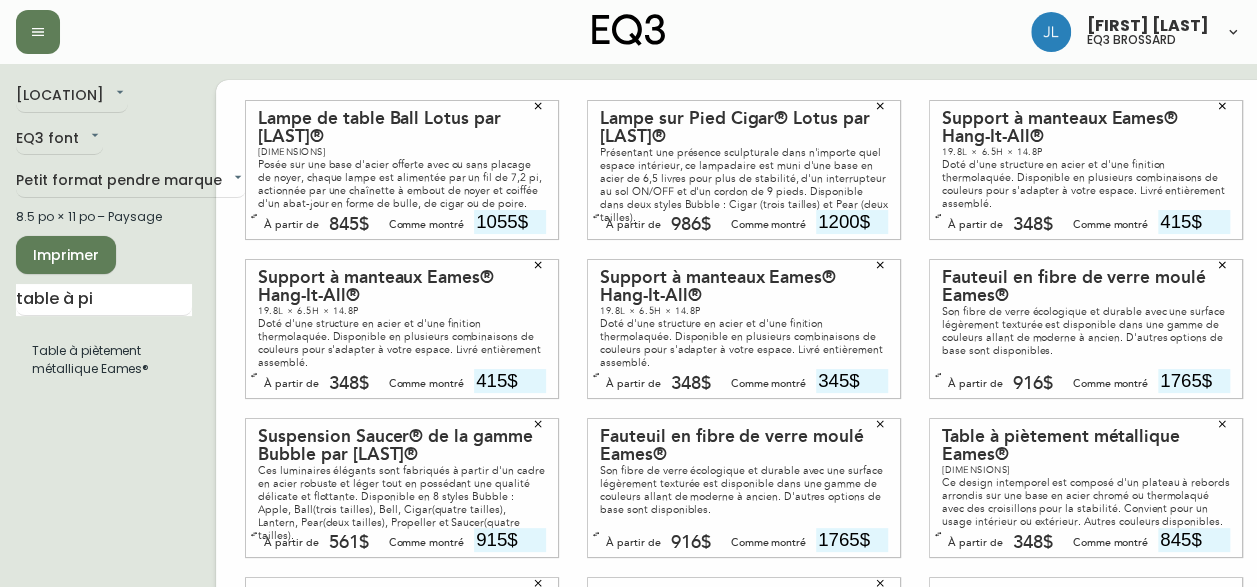 scroll, scrollTop: 0, scrollLeft: 0, axis: both 